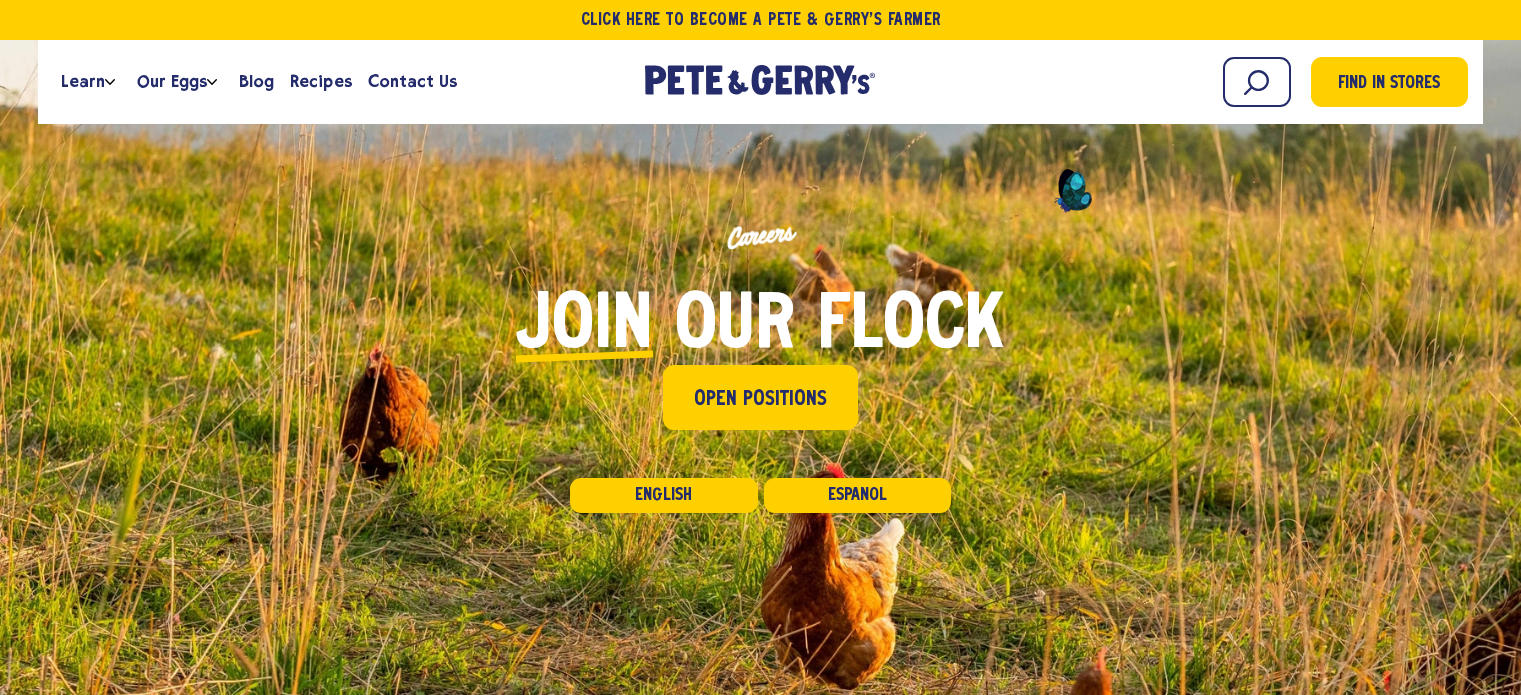scroll, scrollTop: 0, scrollLeft: 0, axis: both 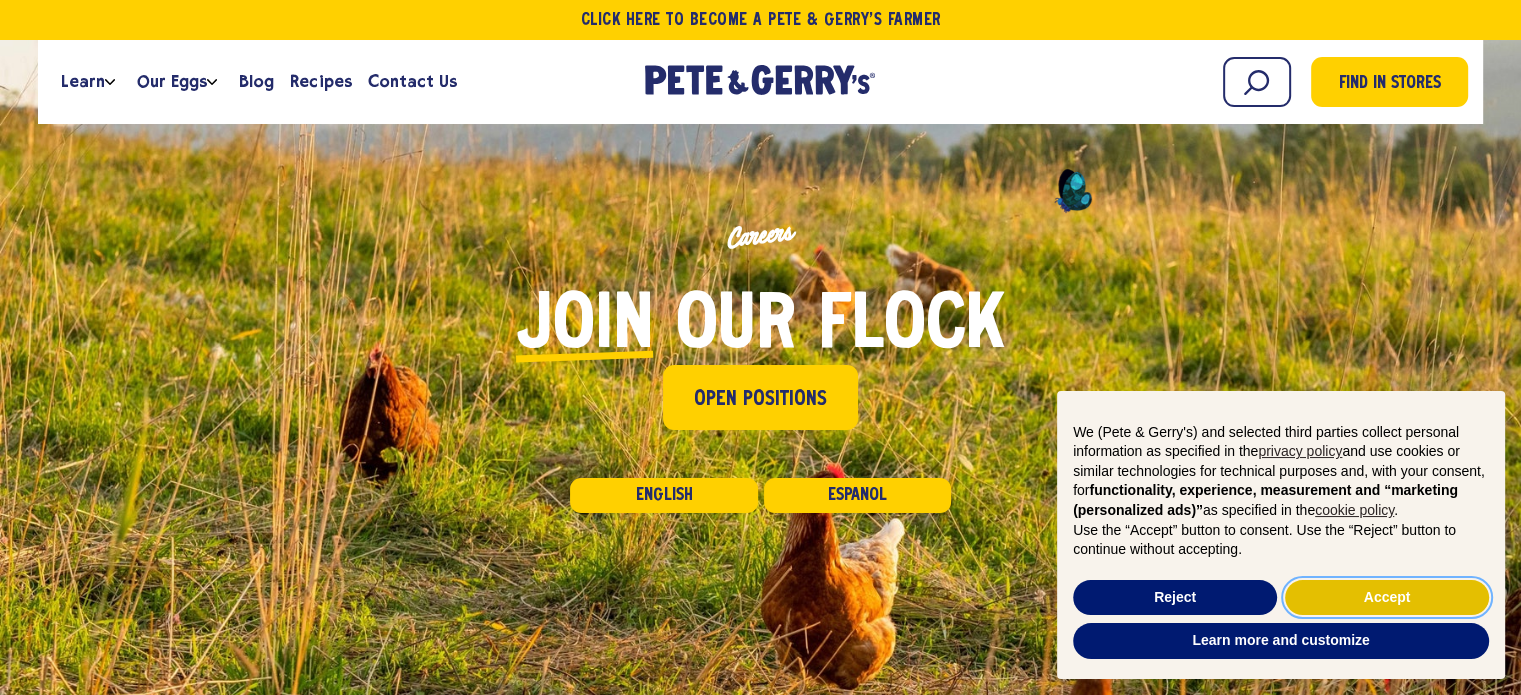 click on "Accept" at bounding box center (1387, 598) 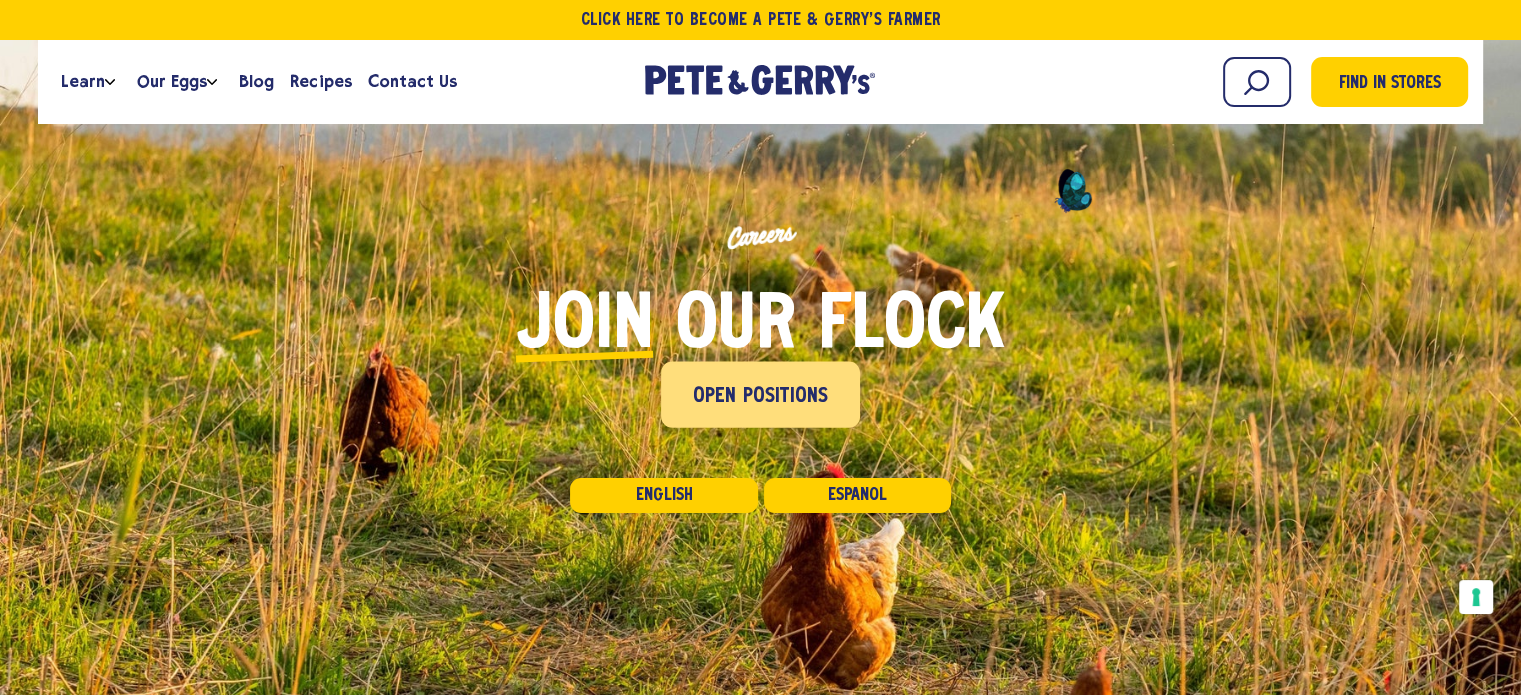 click on "Open Positions" at bounding box center [761, 397] 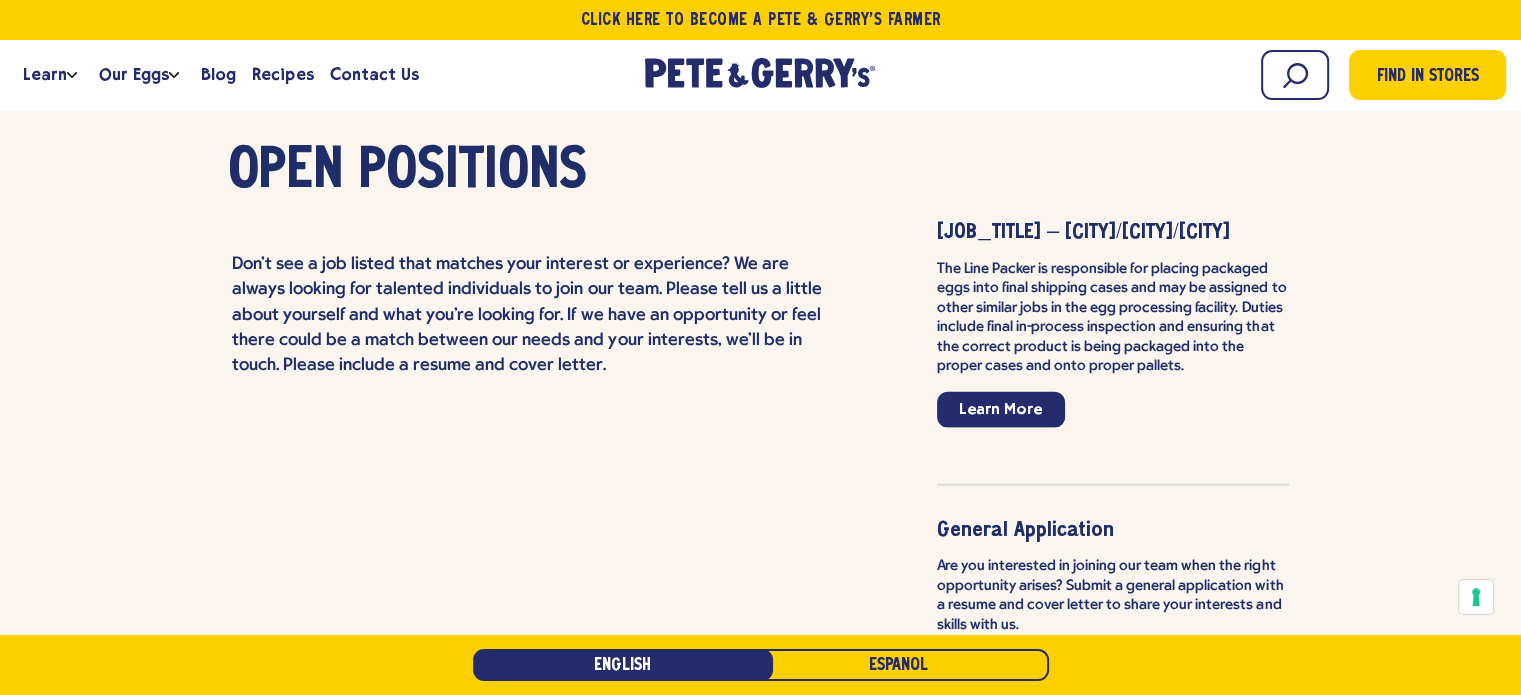scroll, scrollTop: 4541, scrollLeft: 0, axis: vertical 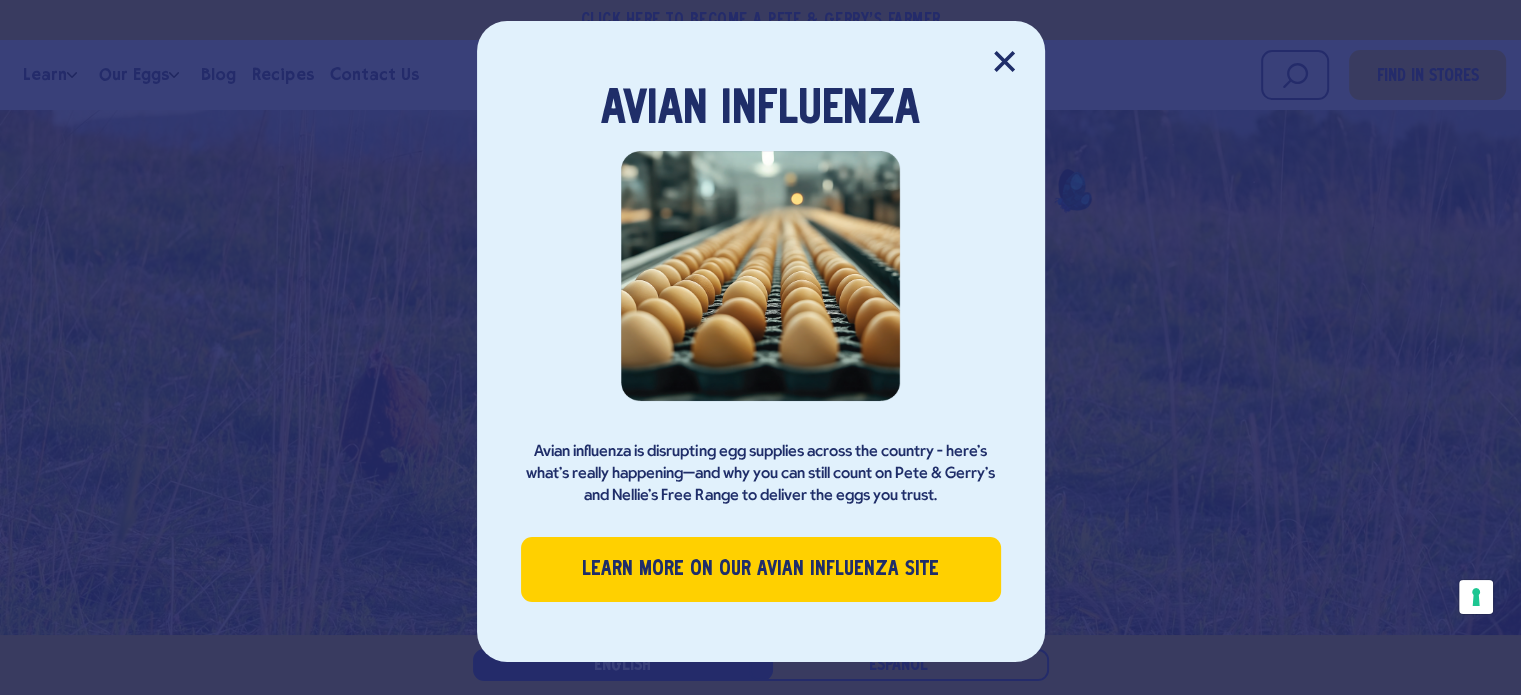click at bounding box center (1004, 61) 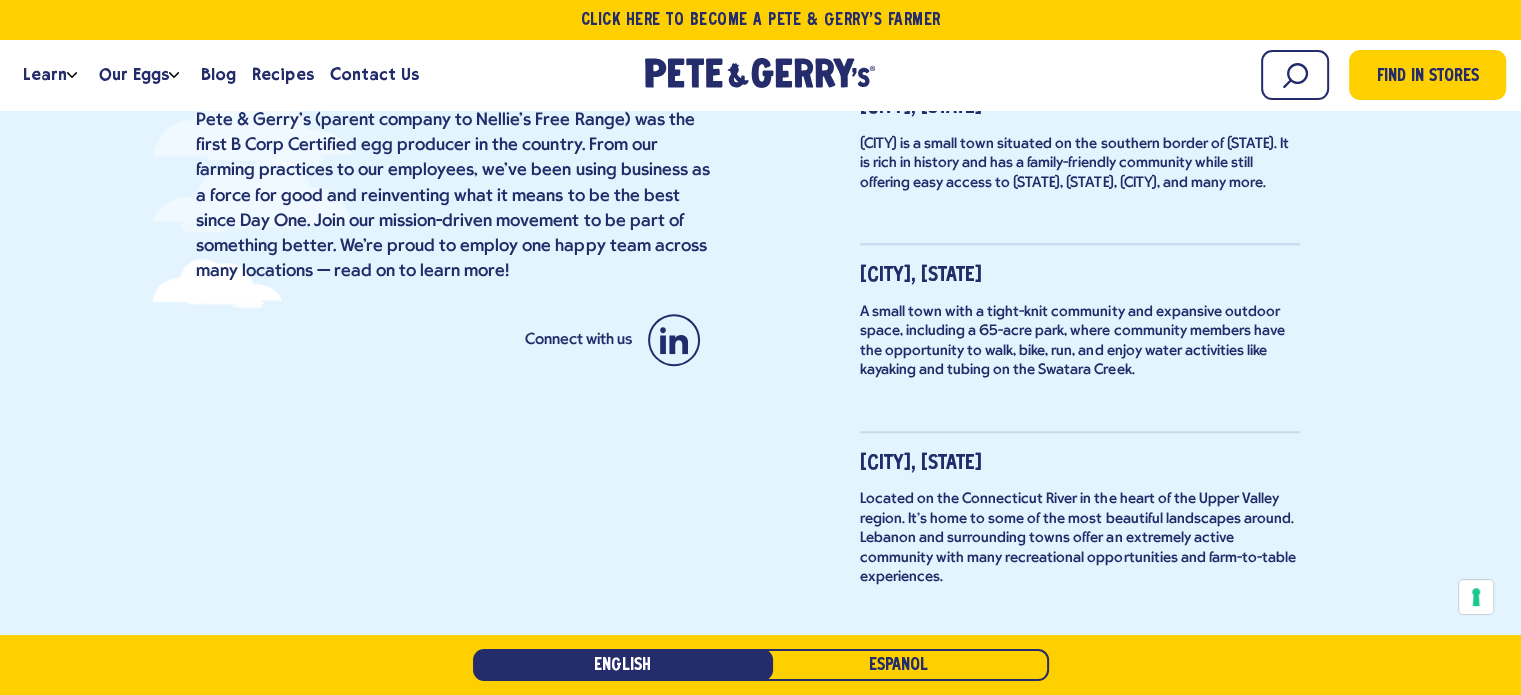 scroll, scrollTop: 1200, scrollLeft: 0, axis: vertical 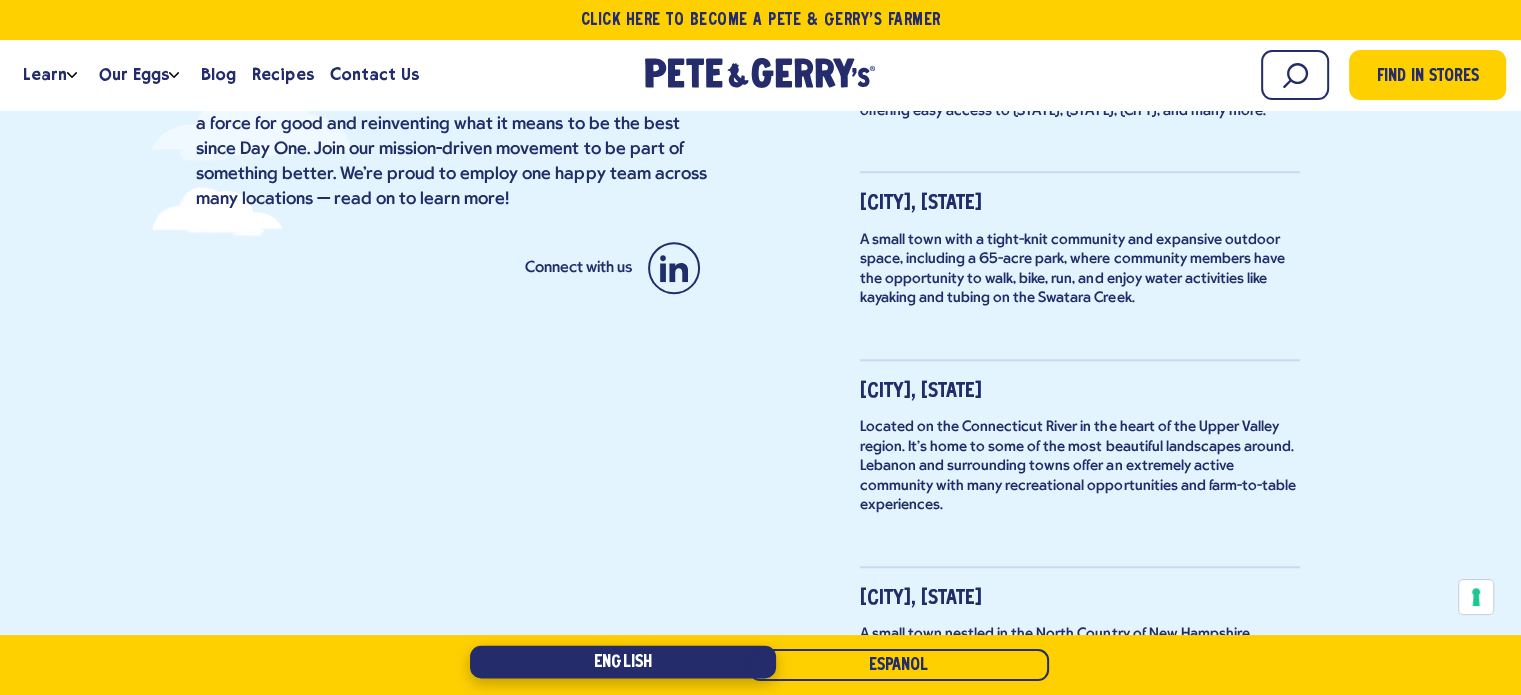 click on "English" at bounding box center [623, 662] 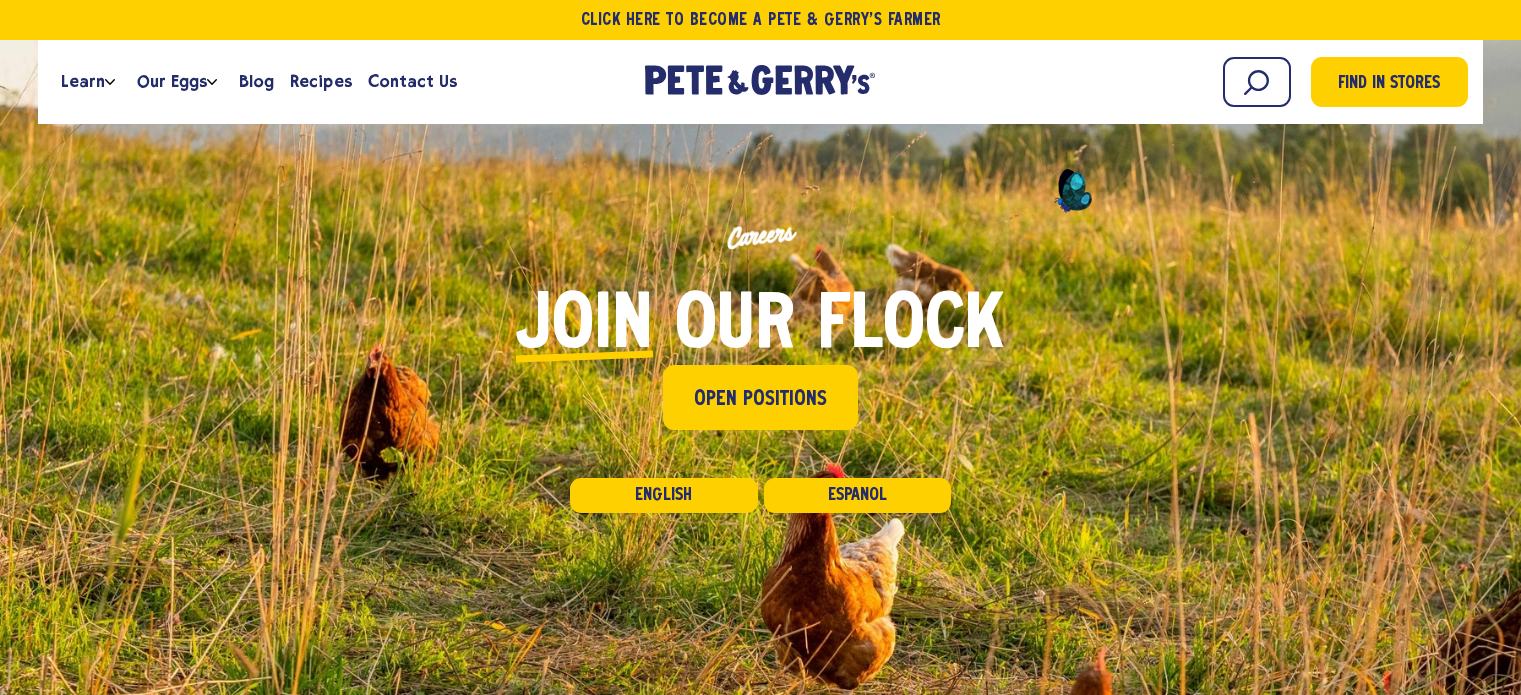 scroll, scrollTop: 0, scrollLeft: 0, axis: both 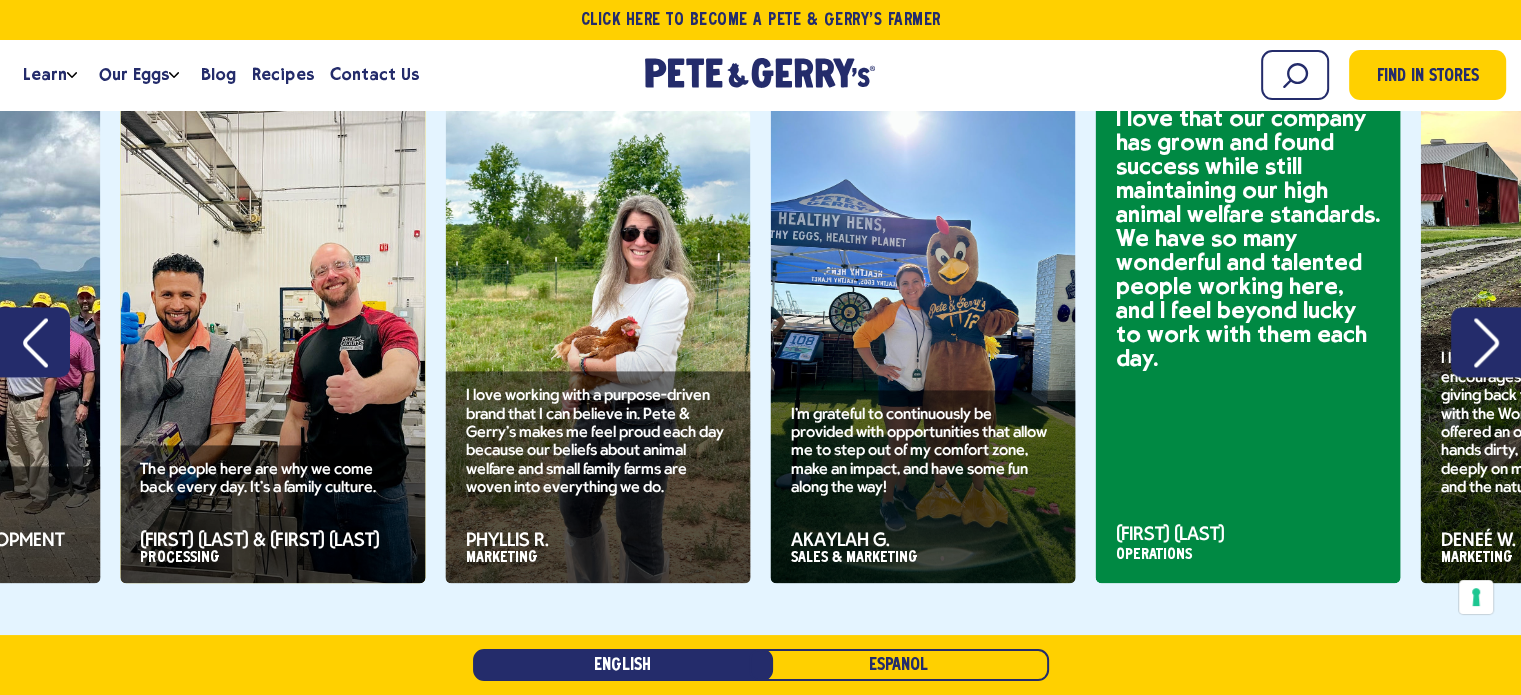 click at bounding box center [1486, 342] 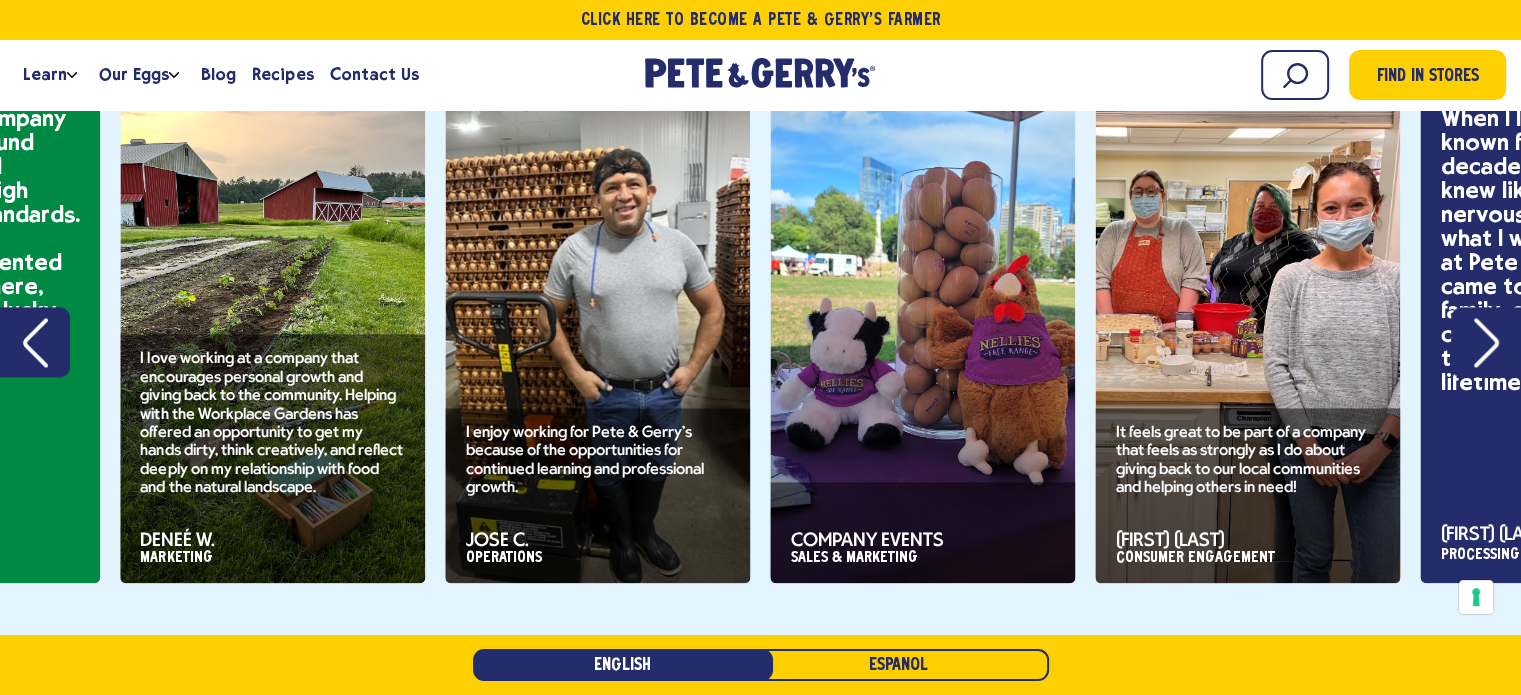 click at bounding box center (1486, 342) 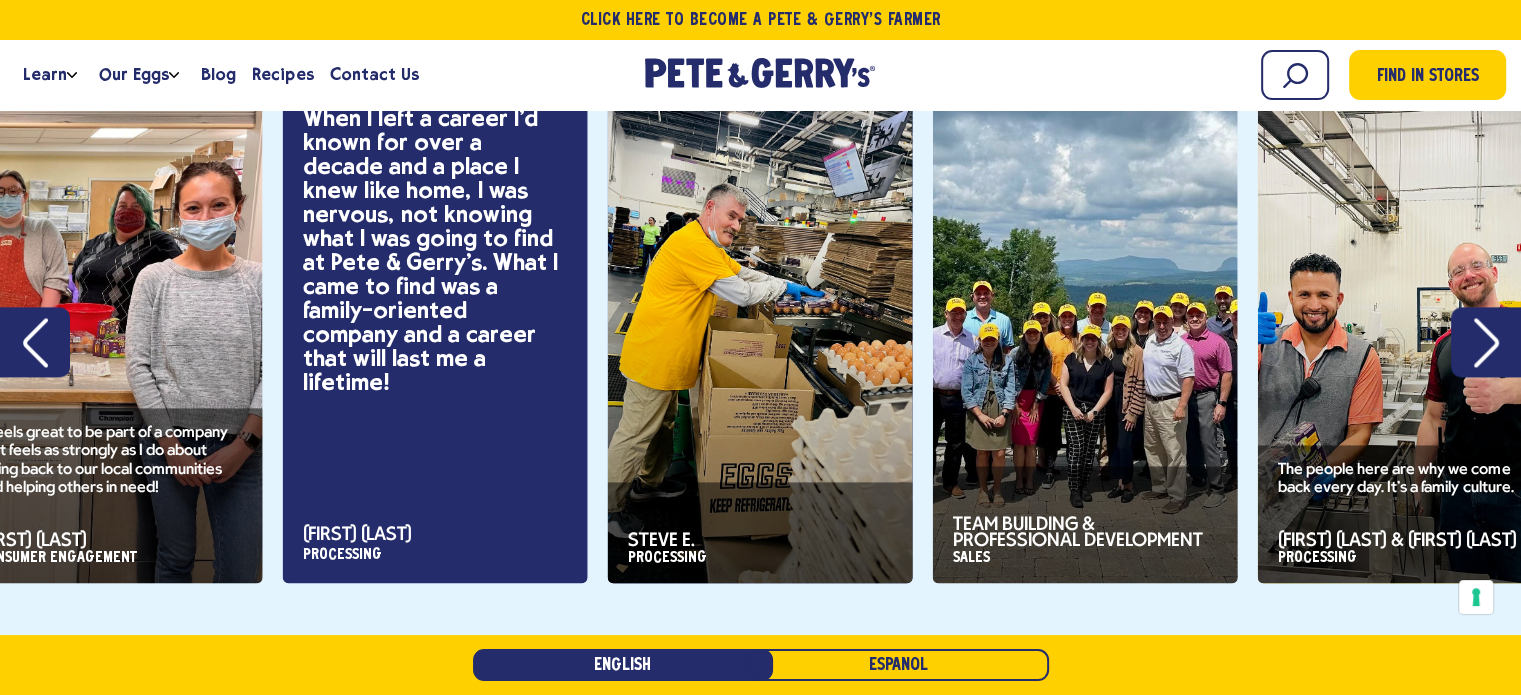 click at bounding box center [1486, 342] 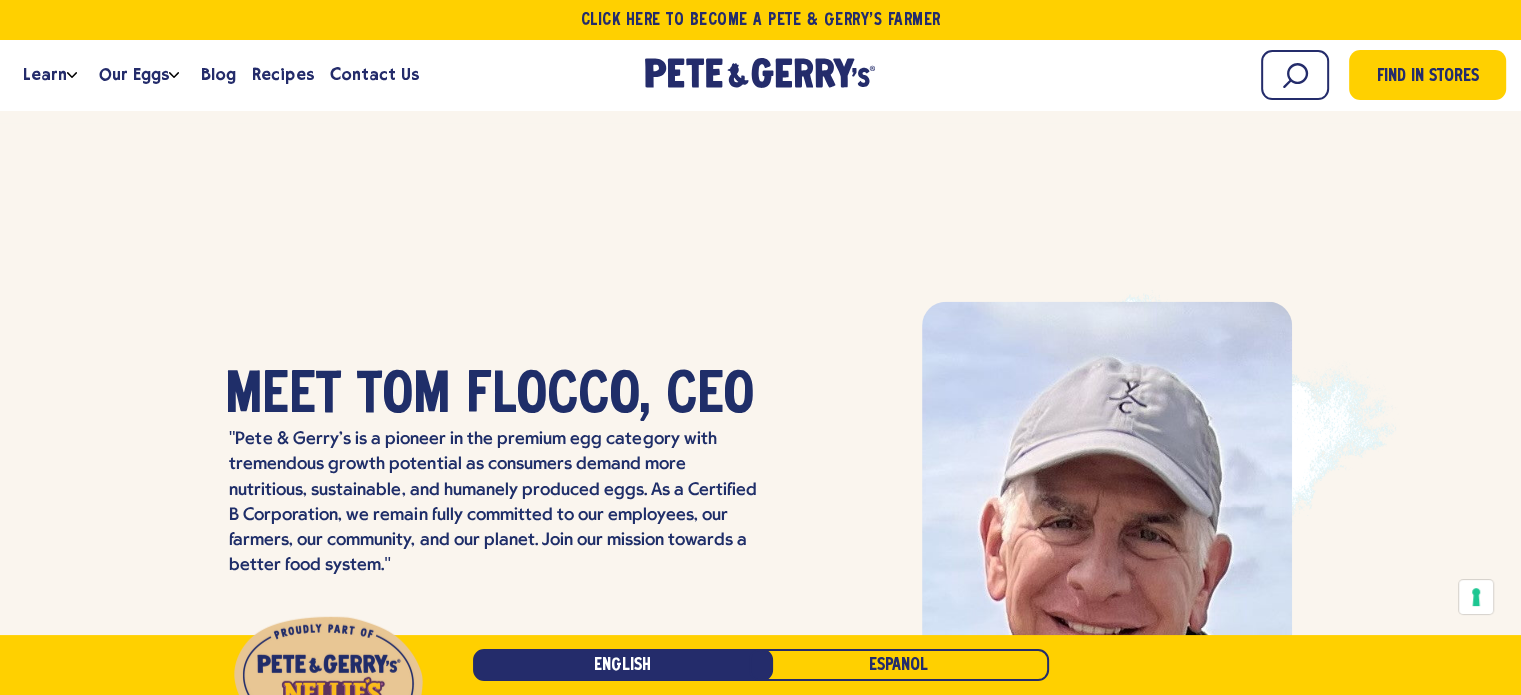 scroll, scrollTop: 4936, scrollLeft: 0, axis: vertical 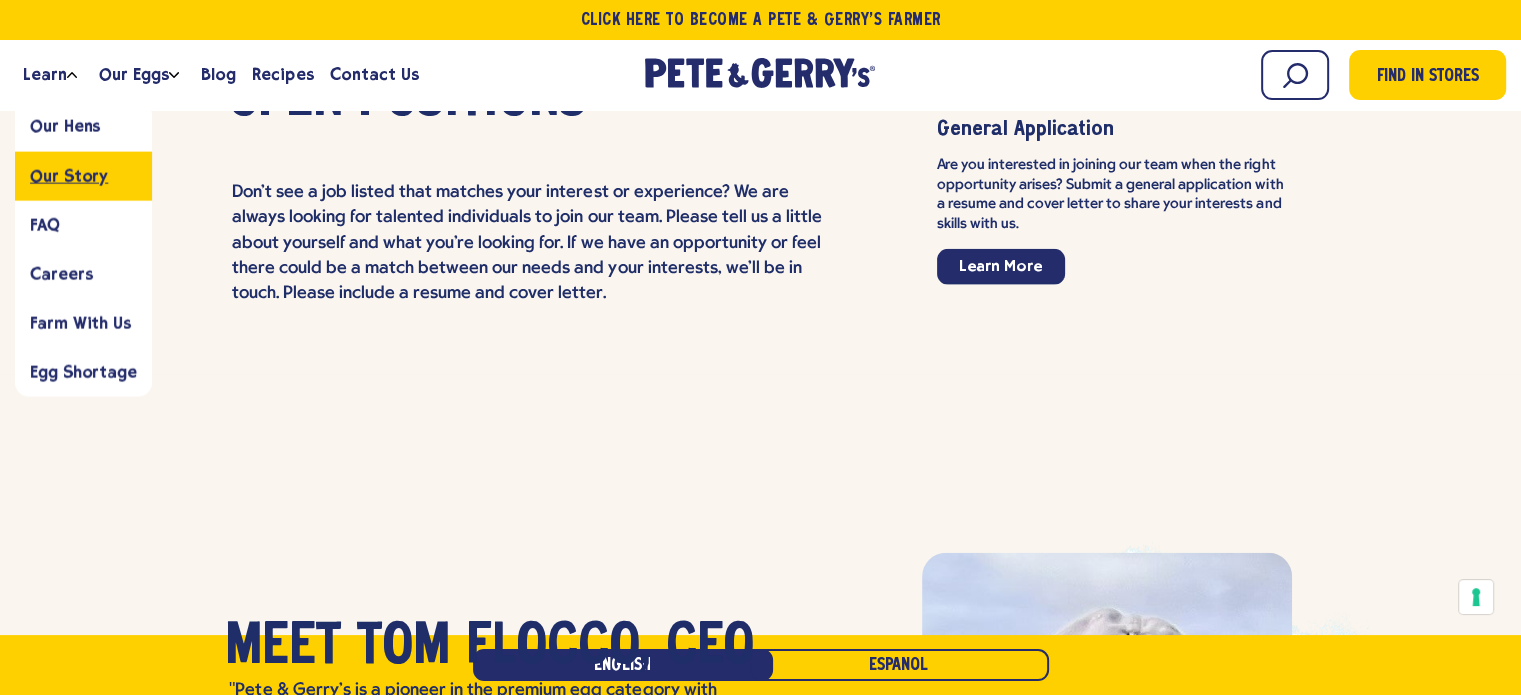 click on "Our Story" at bounding box center [69, 175] 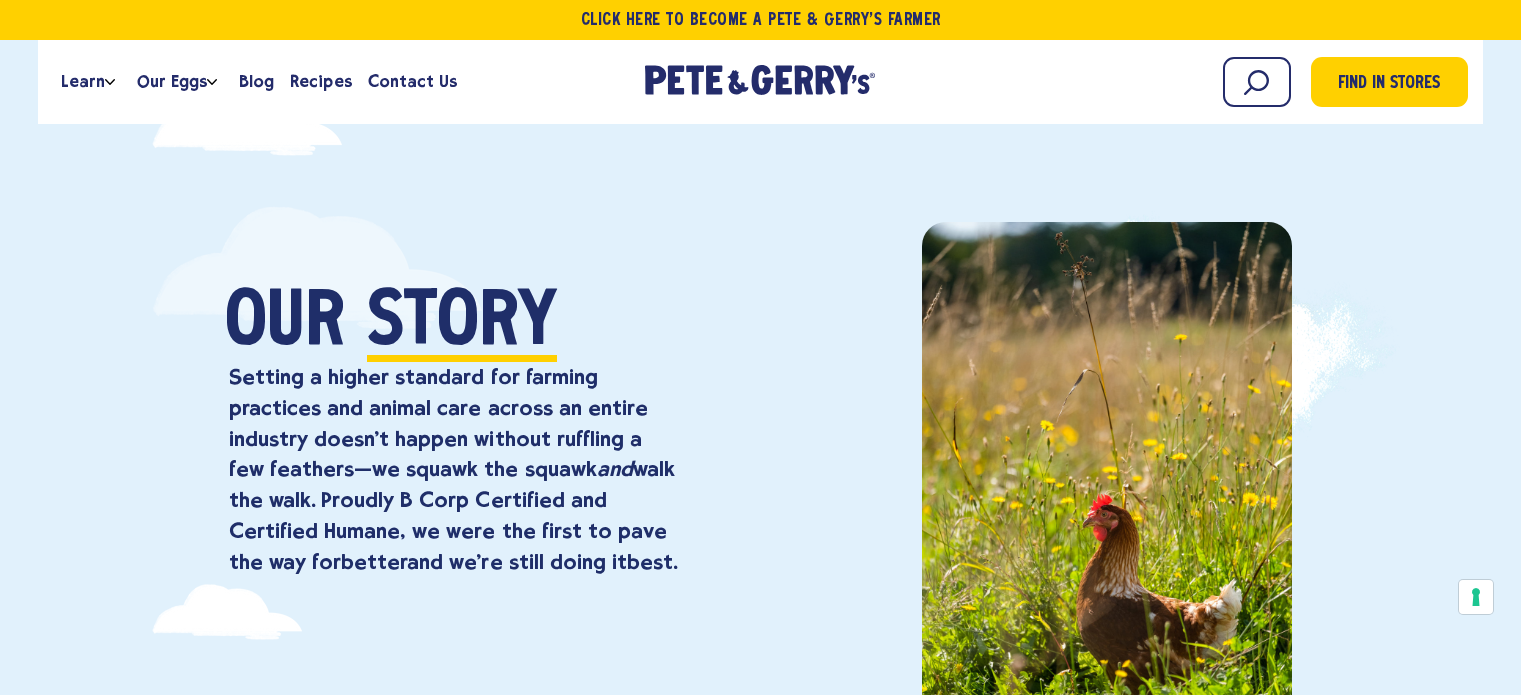 scroll, scrollTop: 0, scrollLeft: 0, axis: both 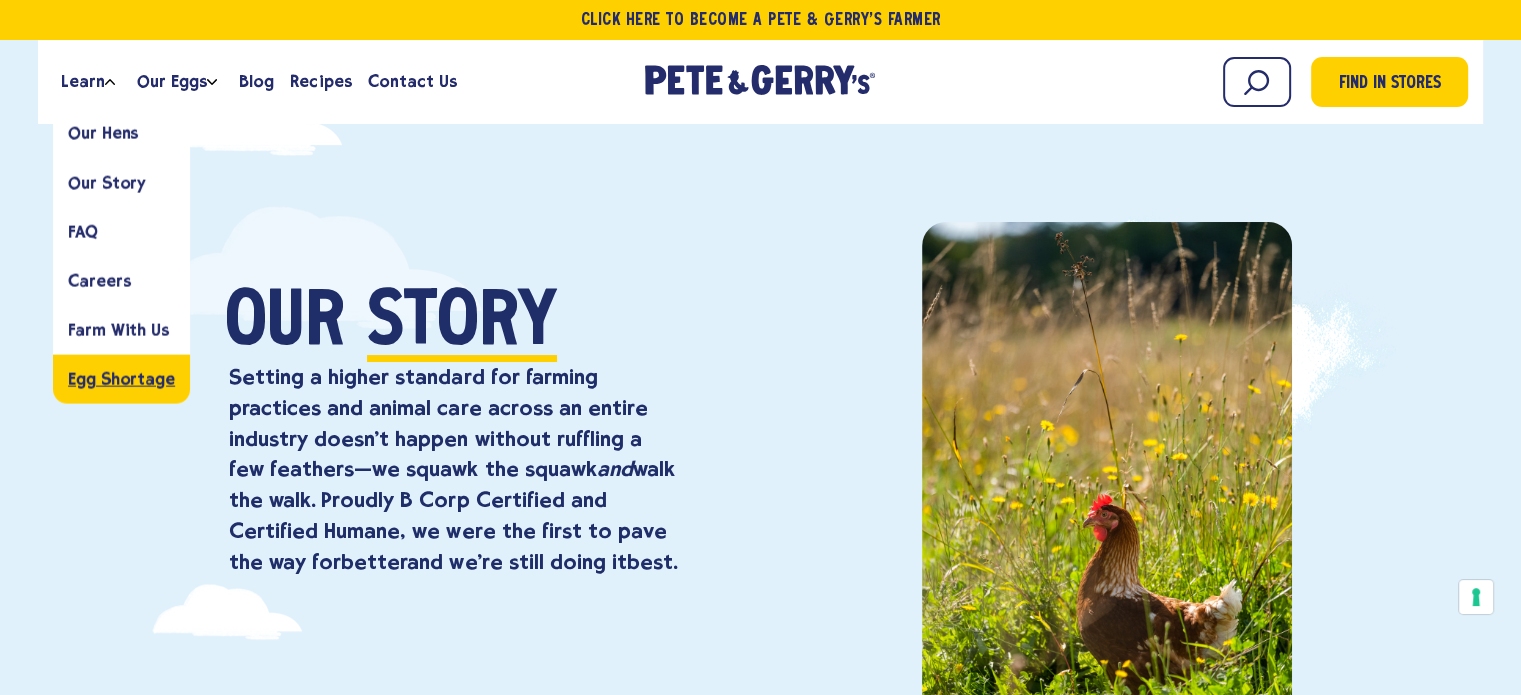click on "Egg Shortage" at bounding box center [121, 378] 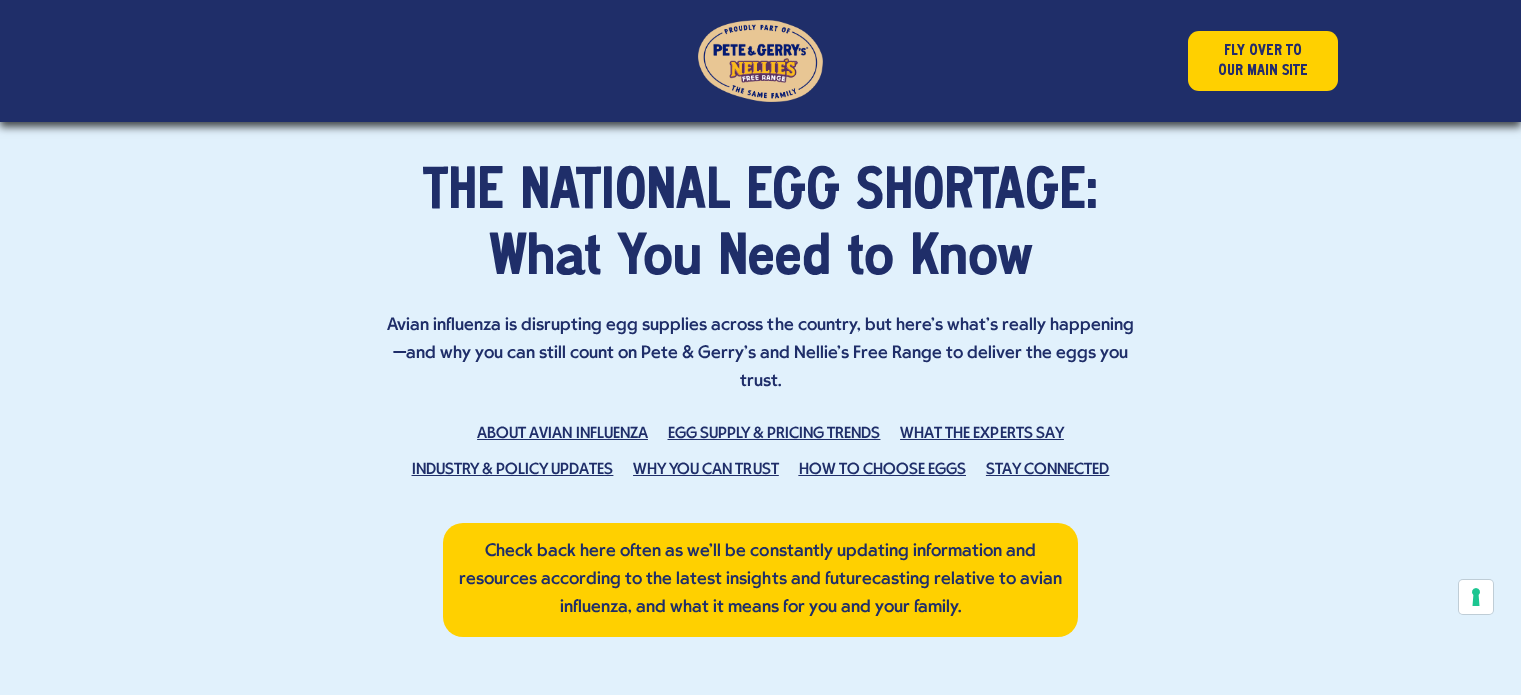 scroll, scrollTop: 0, scrollLeft: 0, axis: both 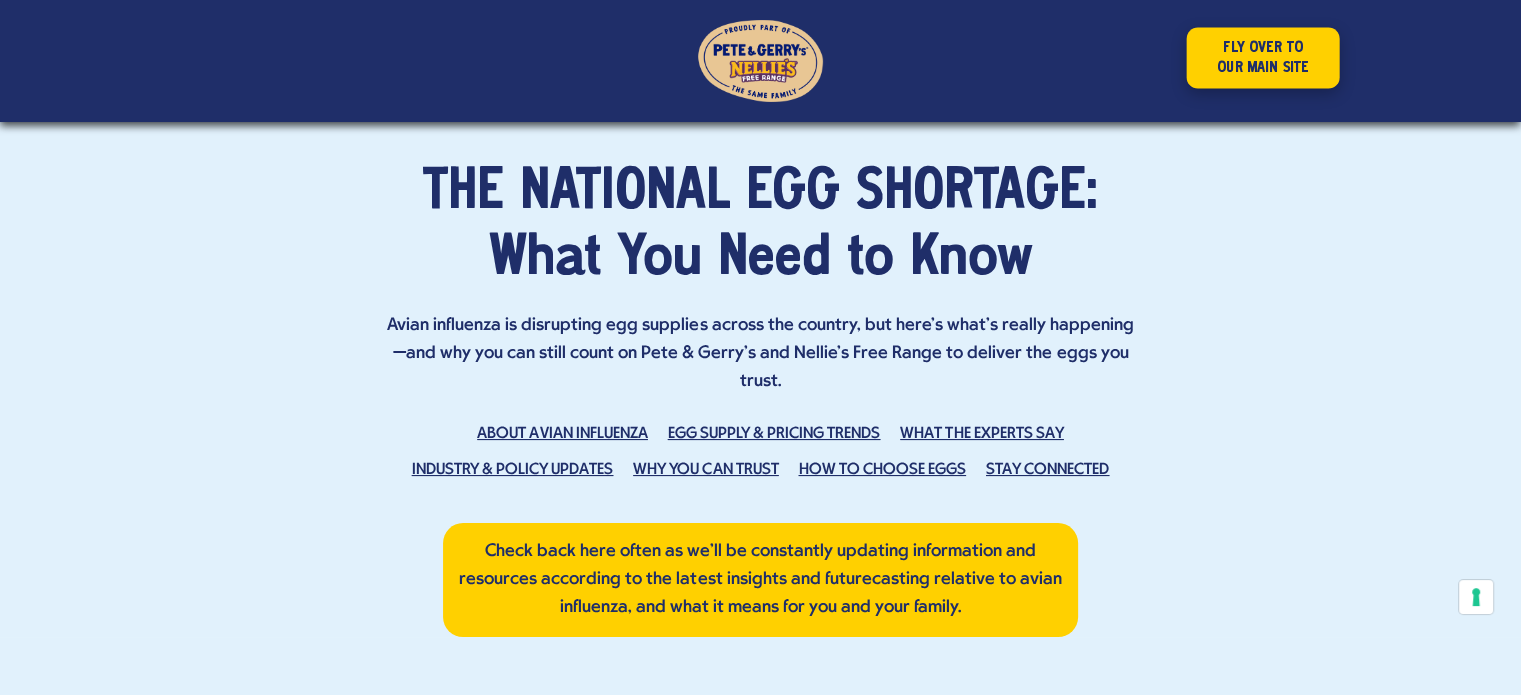 click on "FLY OVER TO  OUR MAIN SITE" at bounding box center [1263, 58] 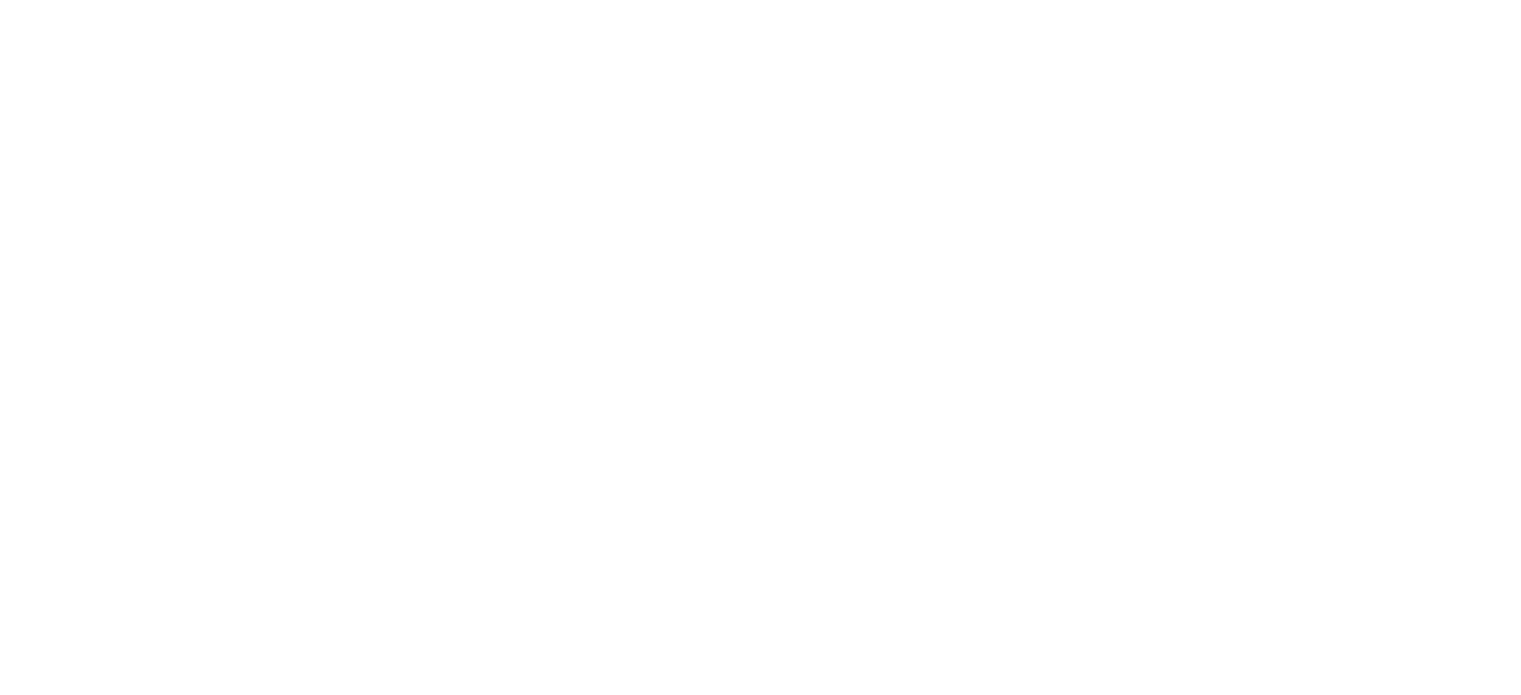 scroll, scrollTop: 0, scrollLeft: 0, axis: both 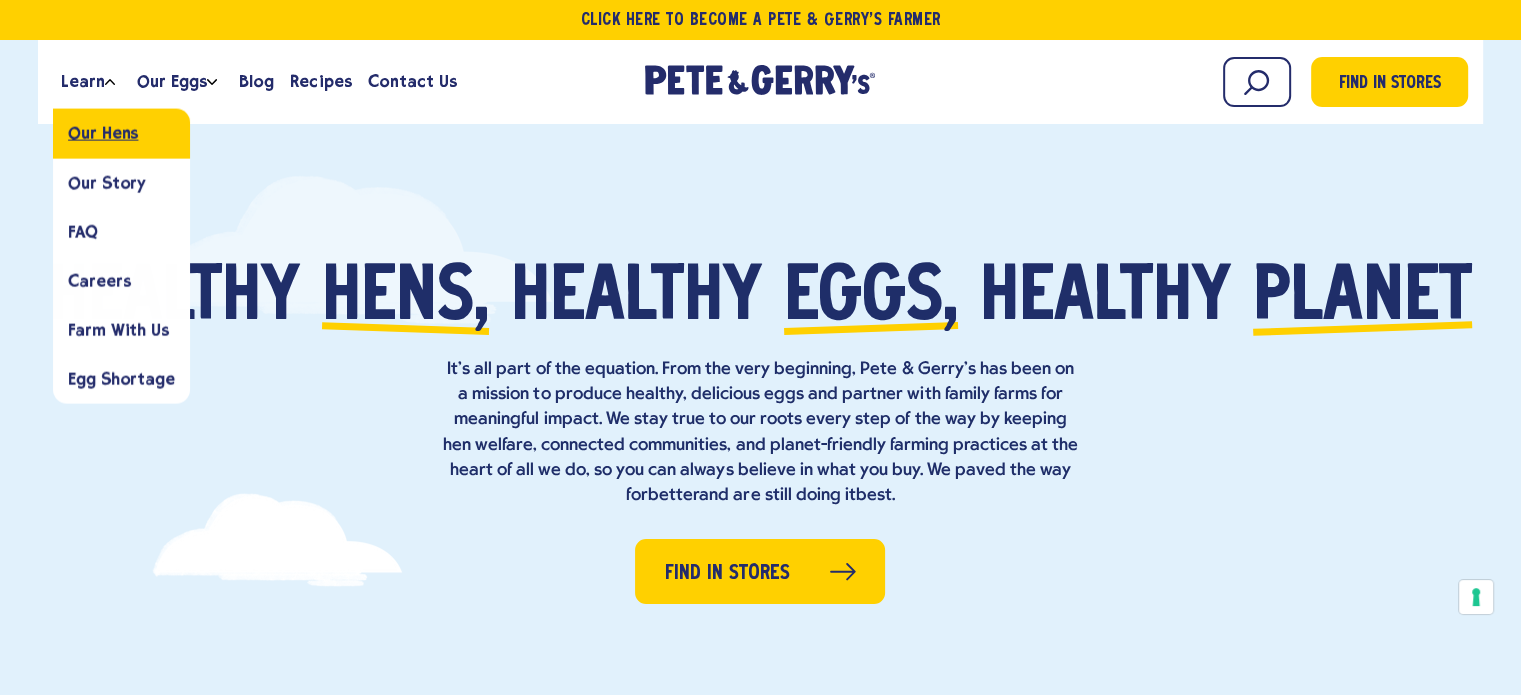 click on "Our Hens" at bounding box center [103, 133] 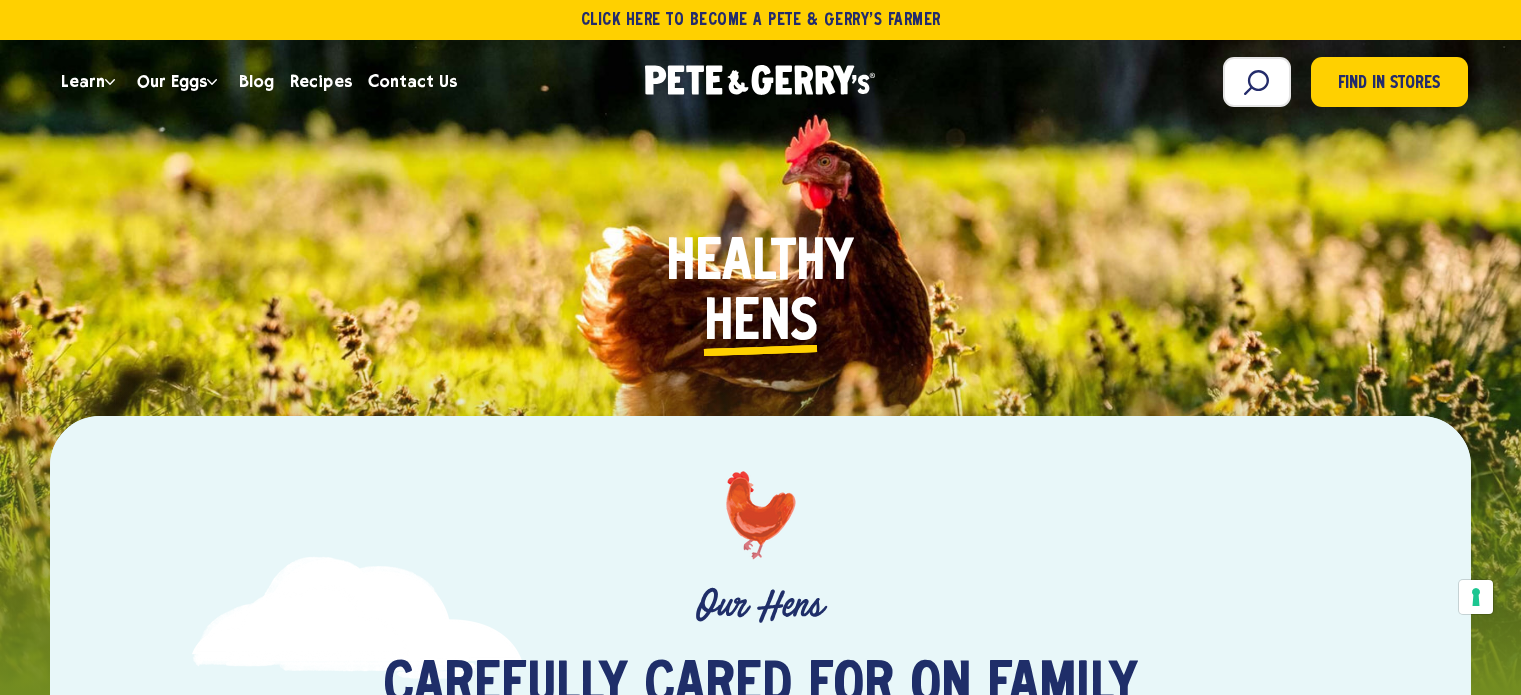 scroll, scrollTop: 0, scrollLeft: 0, axis: both 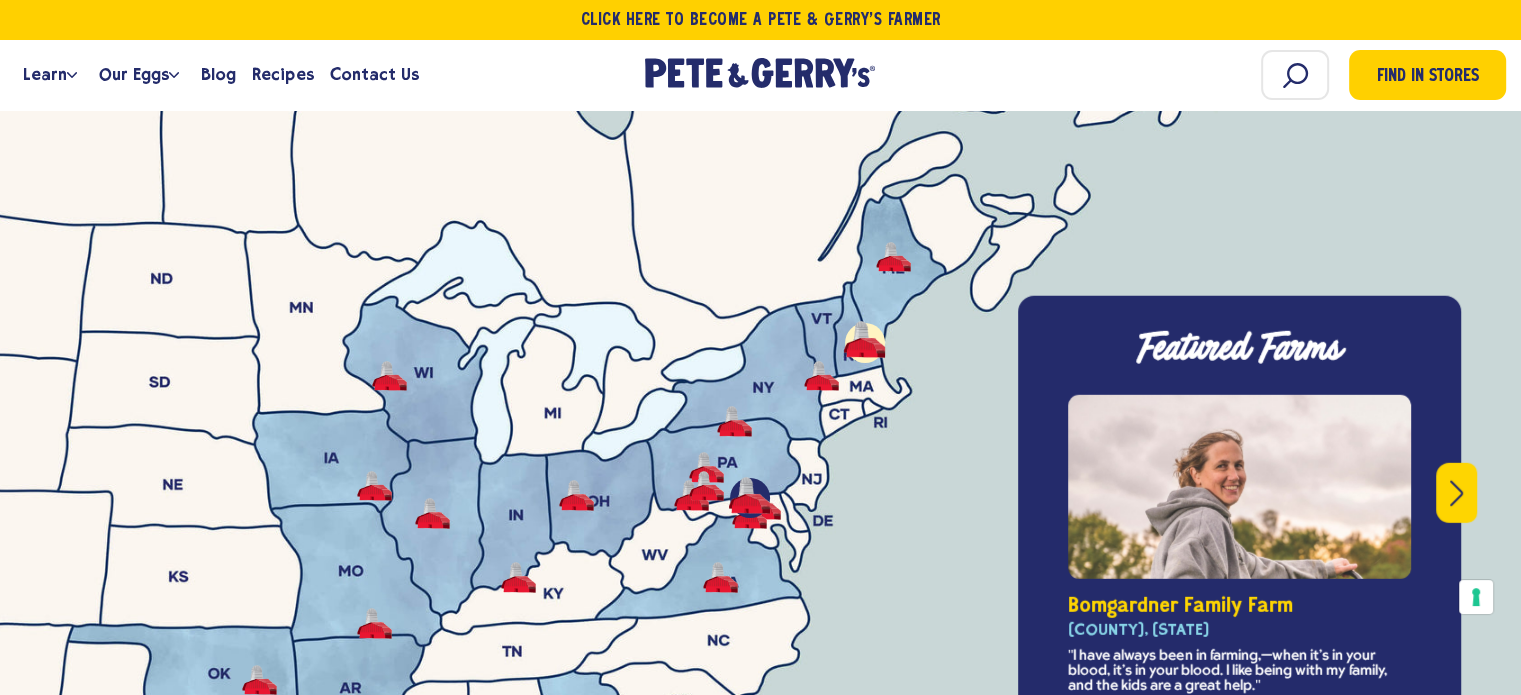 click at bounding box center (864, 339) 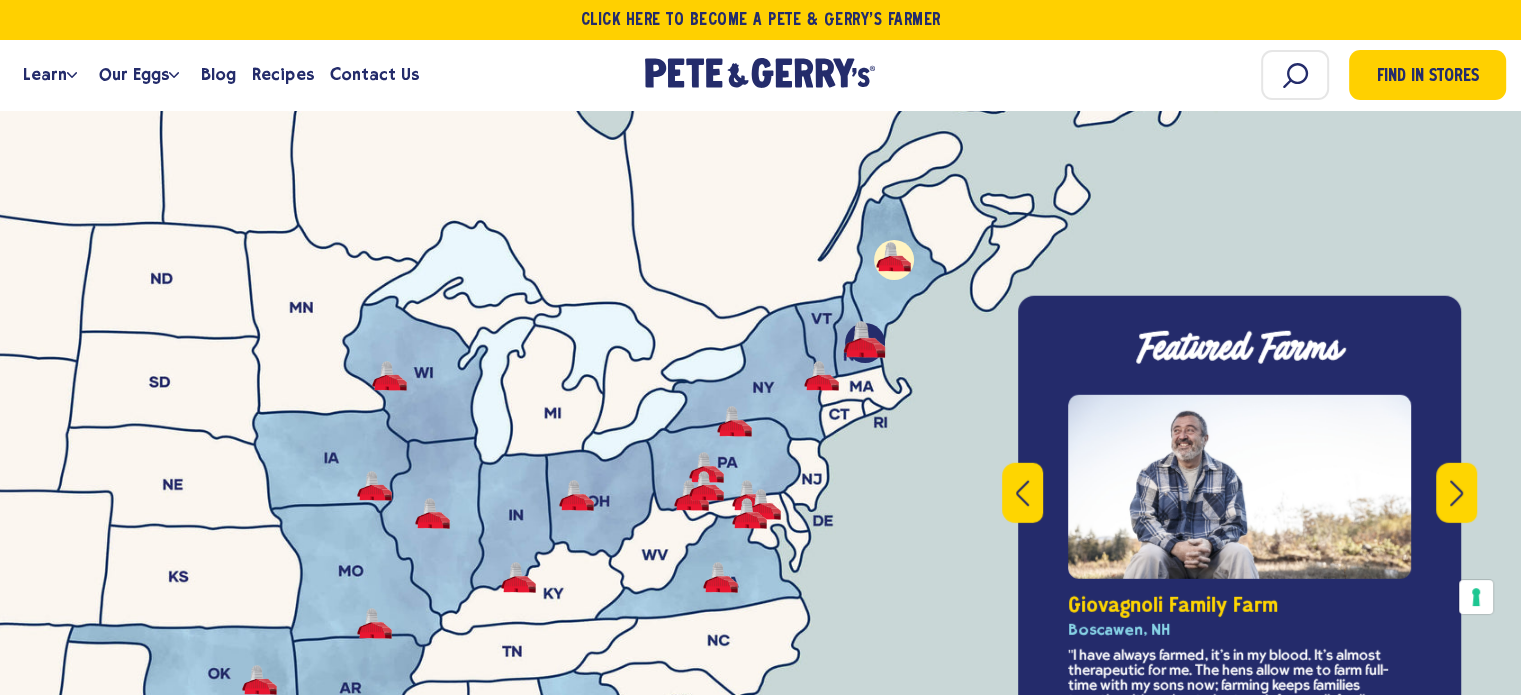 click at bounding box center (893, 257) 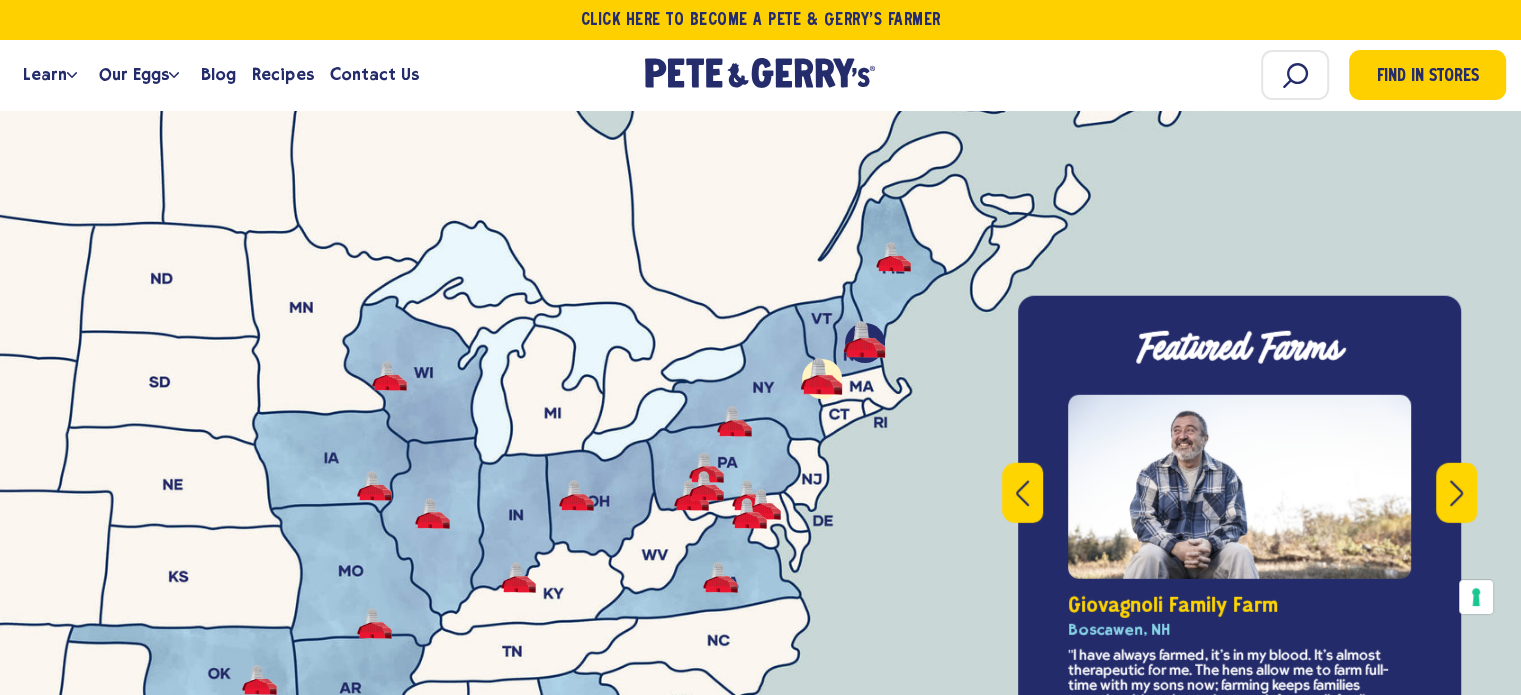 click at bounding box center (821, 376) 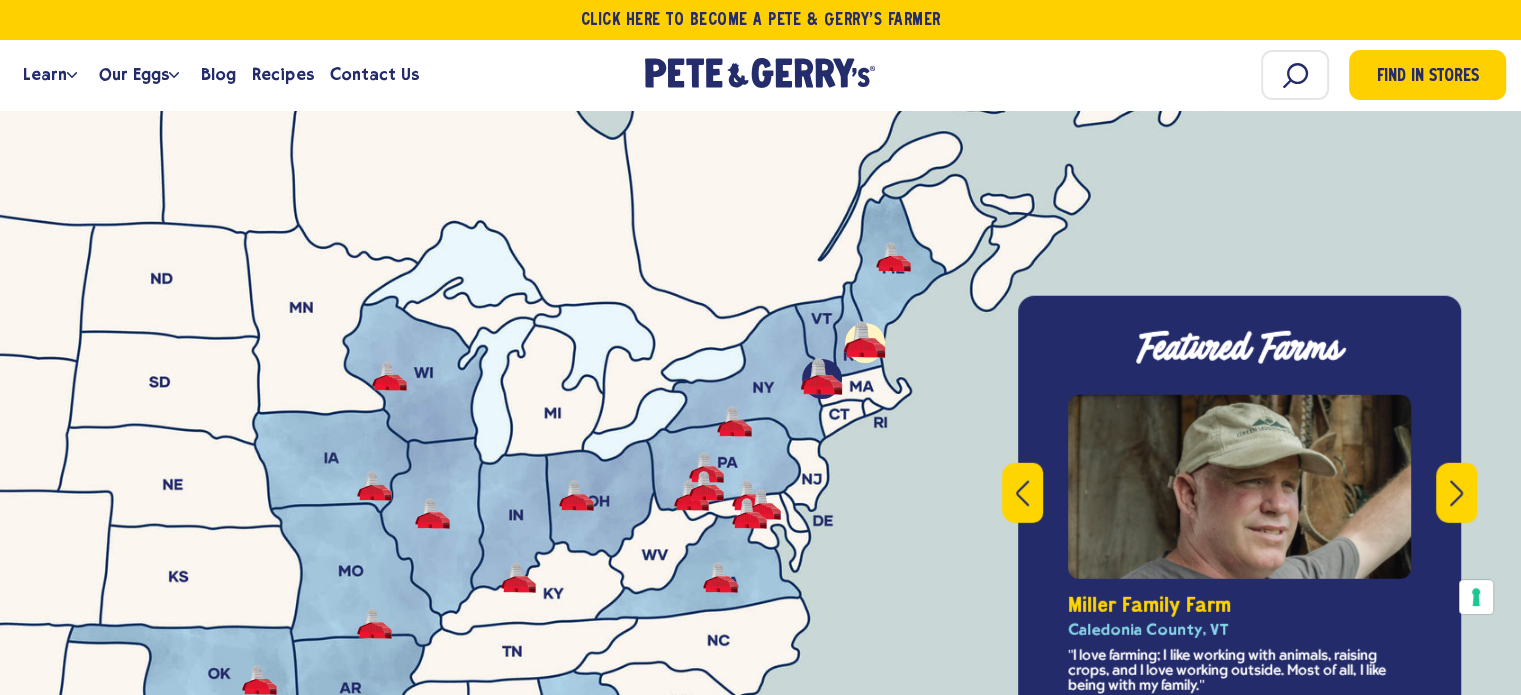 click at bounding box center [864, 339] 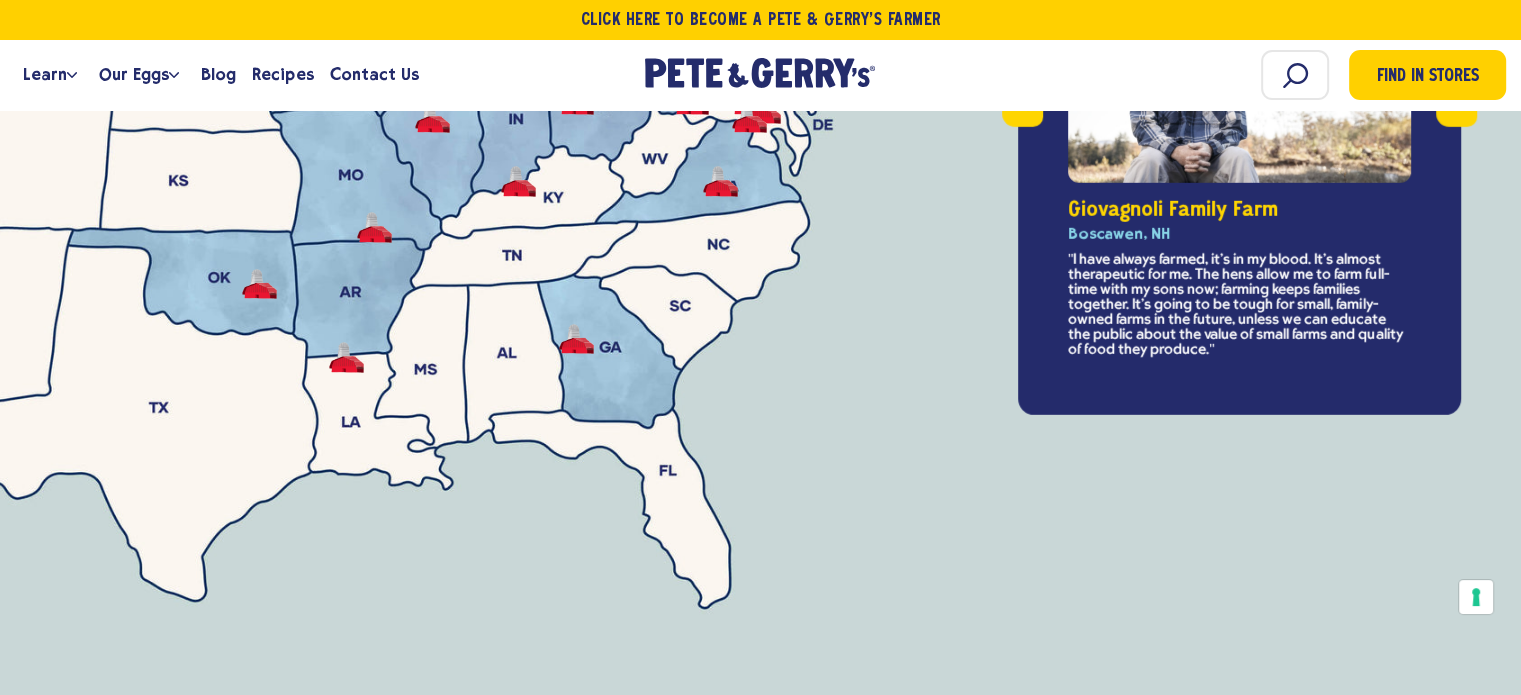 scroll, scrollTop: 7200, scrollLeft: 0, axis: vertical 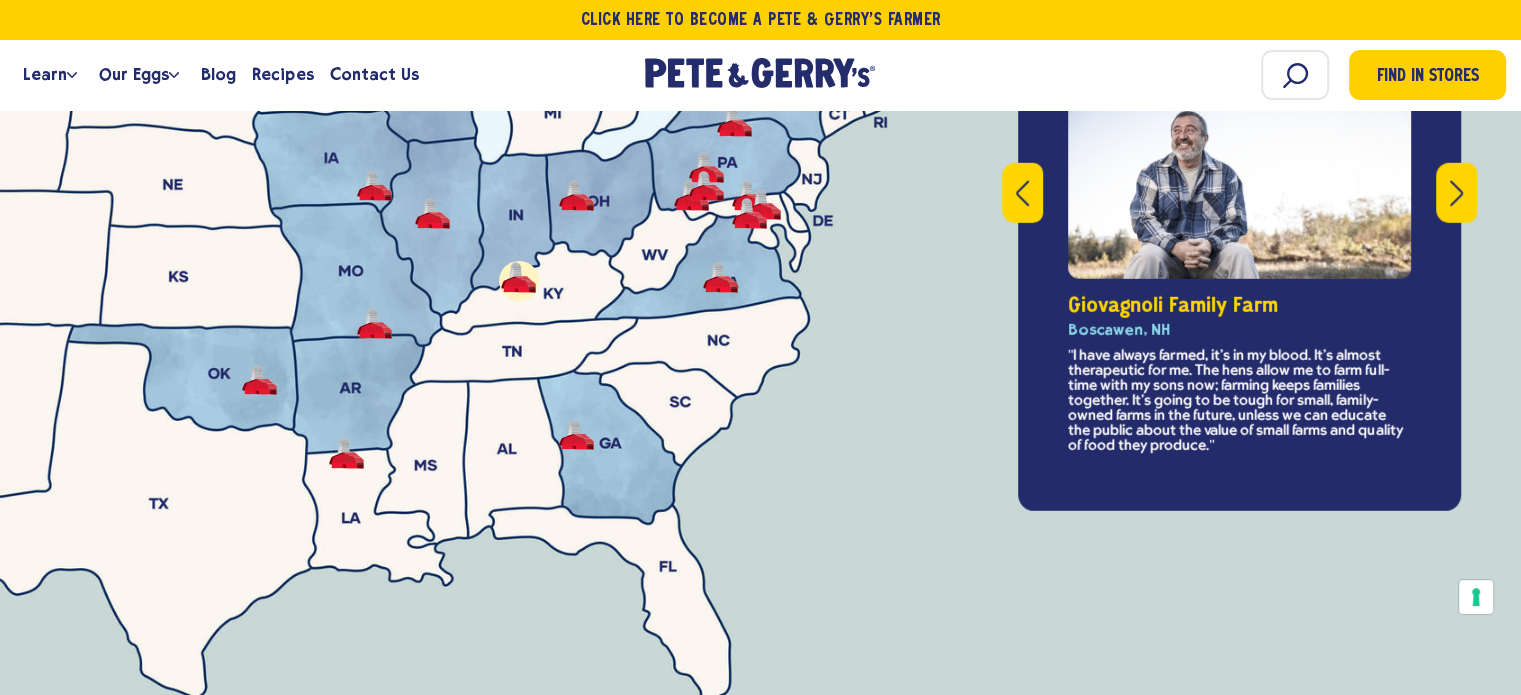 click at bounding box center (518, 277) 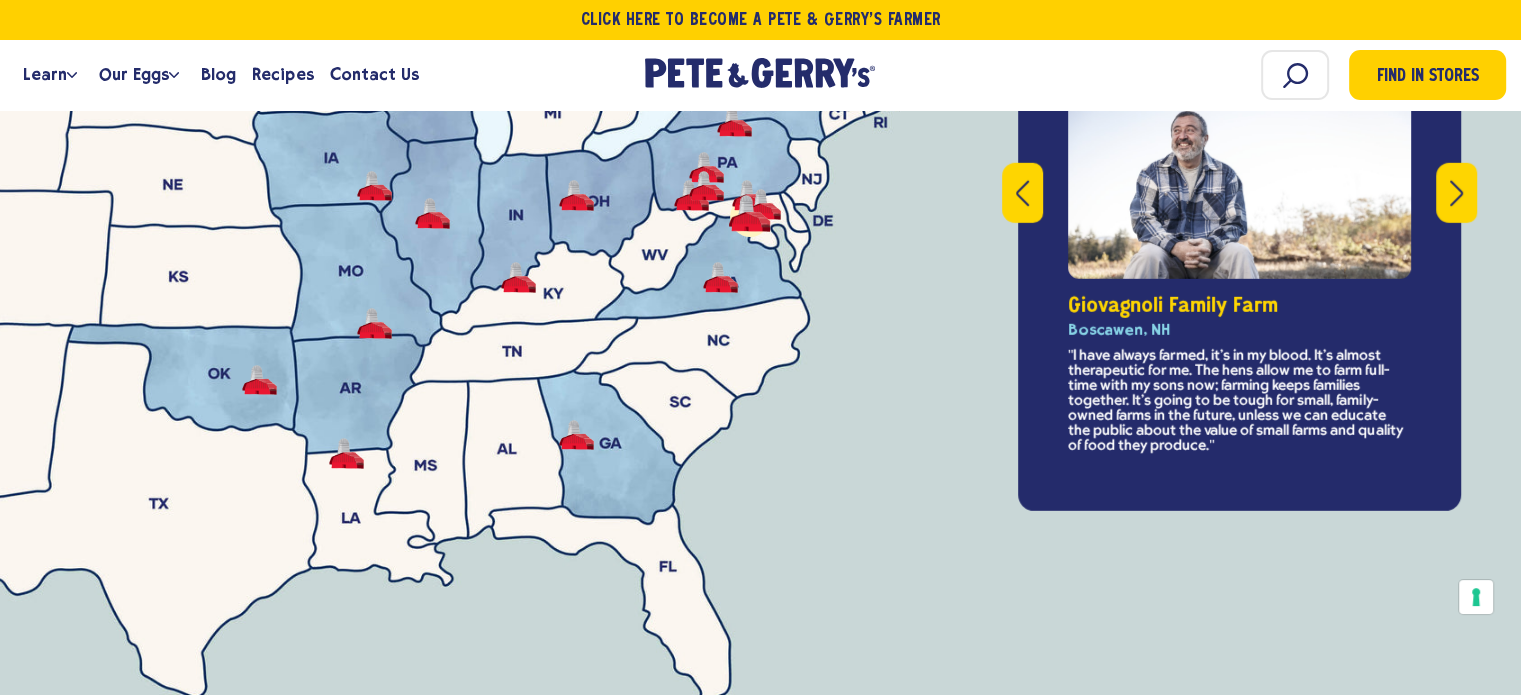 click at bounding box center [749, 213] 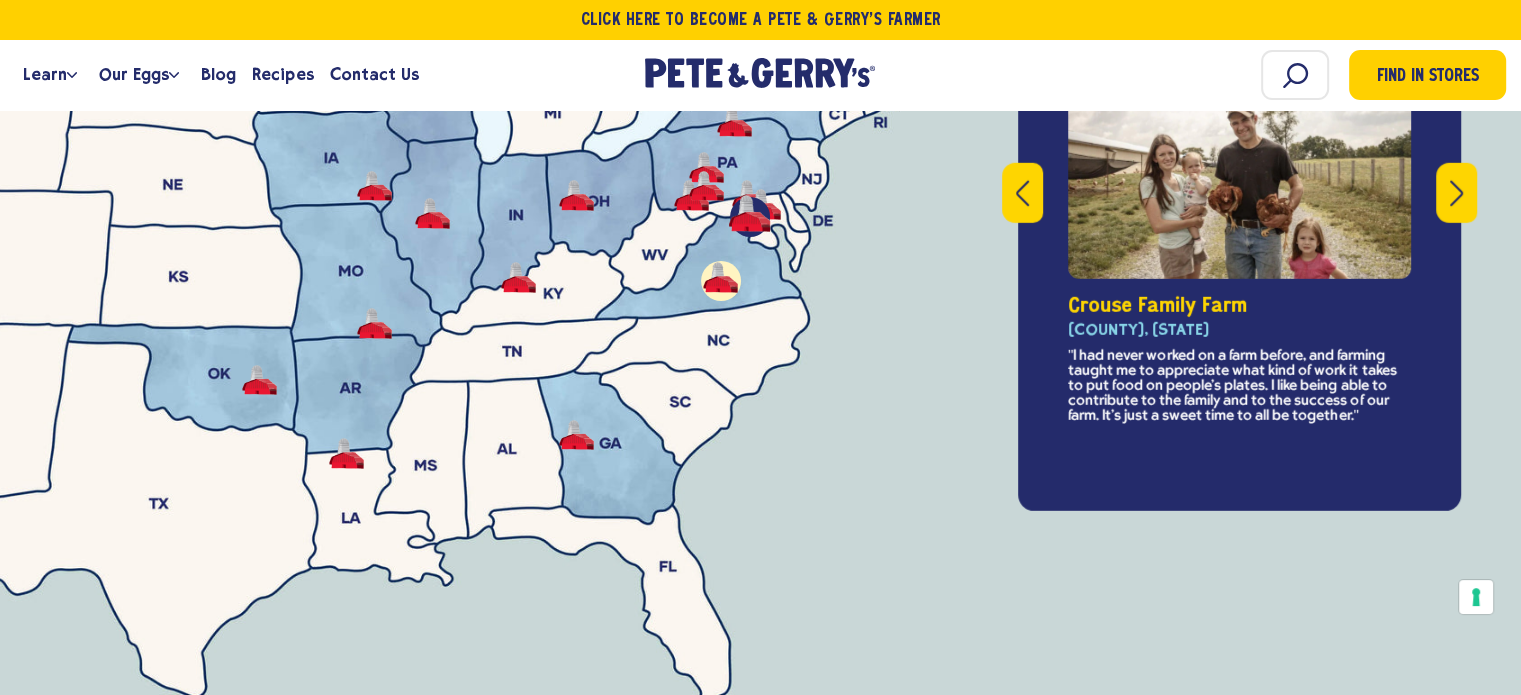 drag, startPoint x: 719, startPoint y: 242, endPoint x: 723, endPoint y: 225, distance: 17.464249 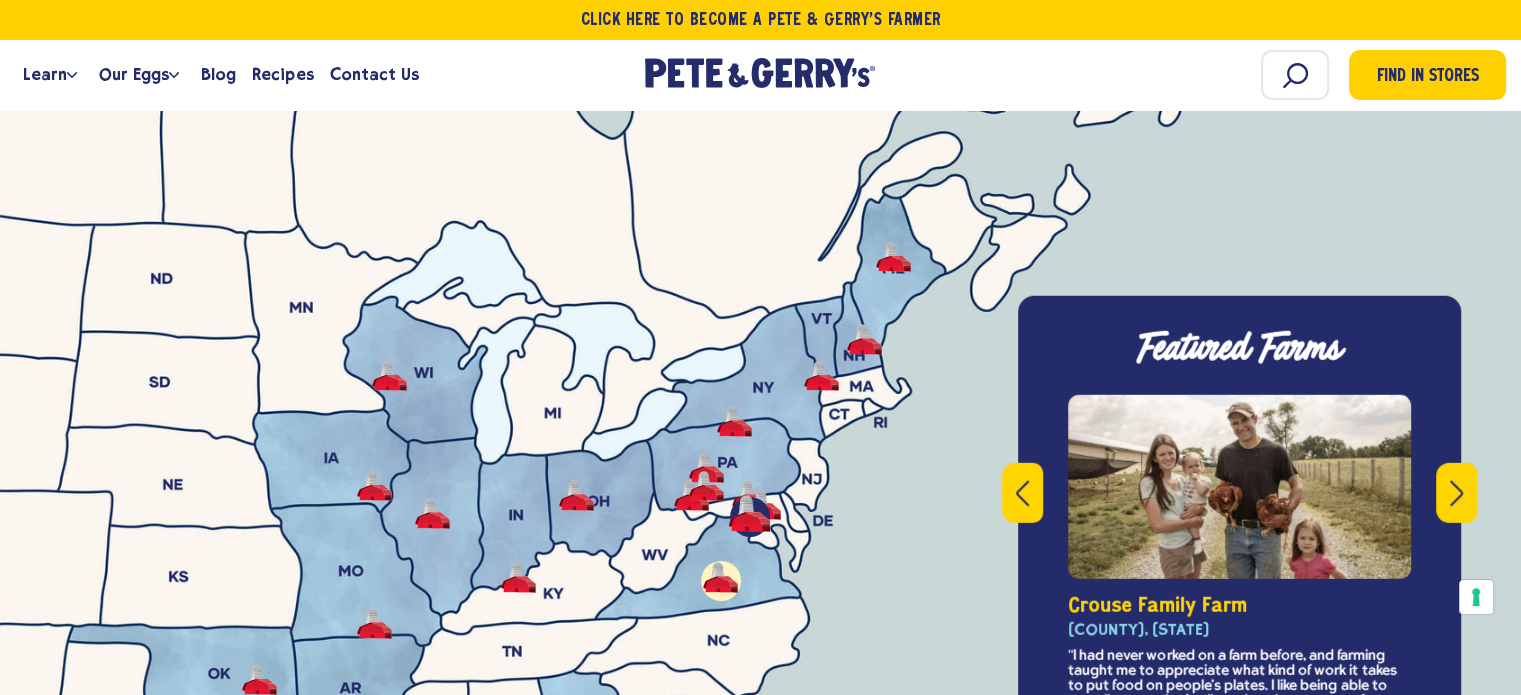 scroll, scrollTop: 7000, scrollLeft: 0, axis: vertical 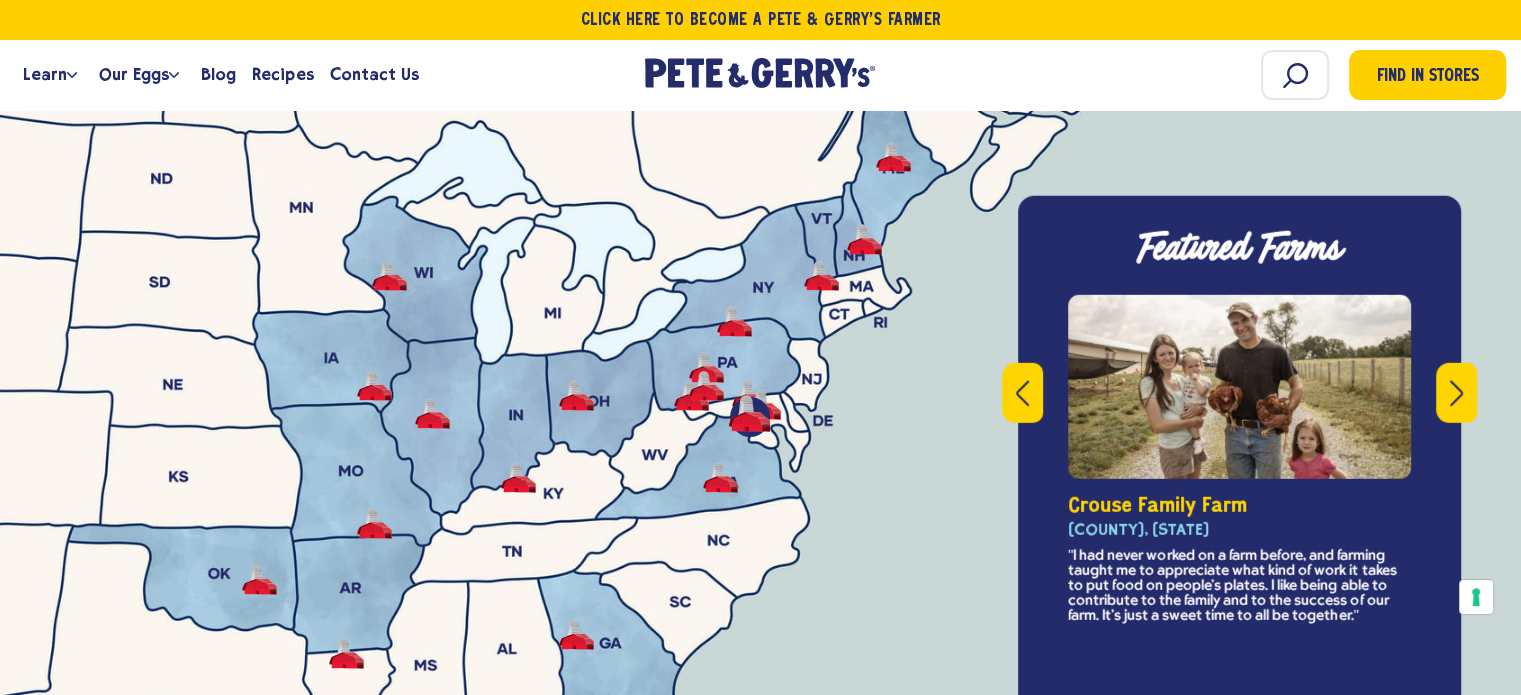 click at bounding box center (749, 413) 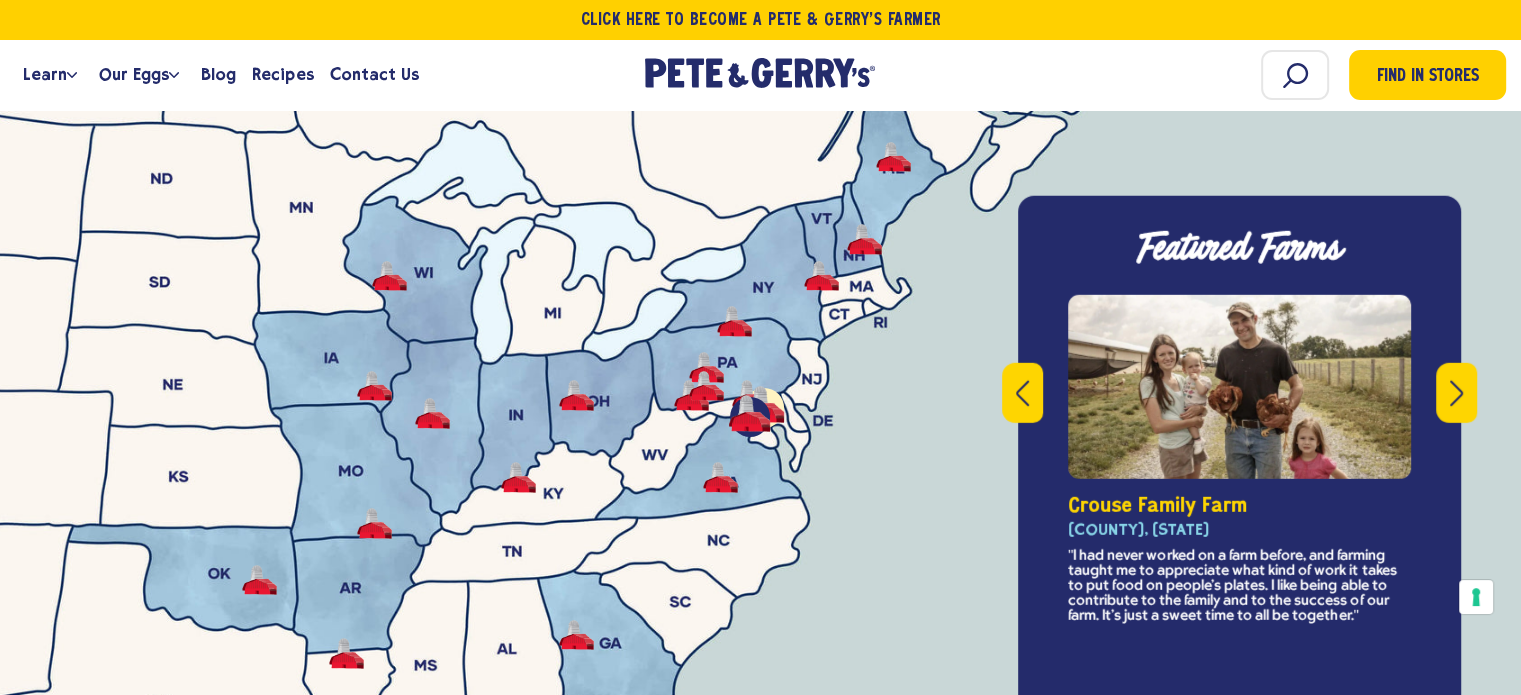 click at bounding box center [763, 404] 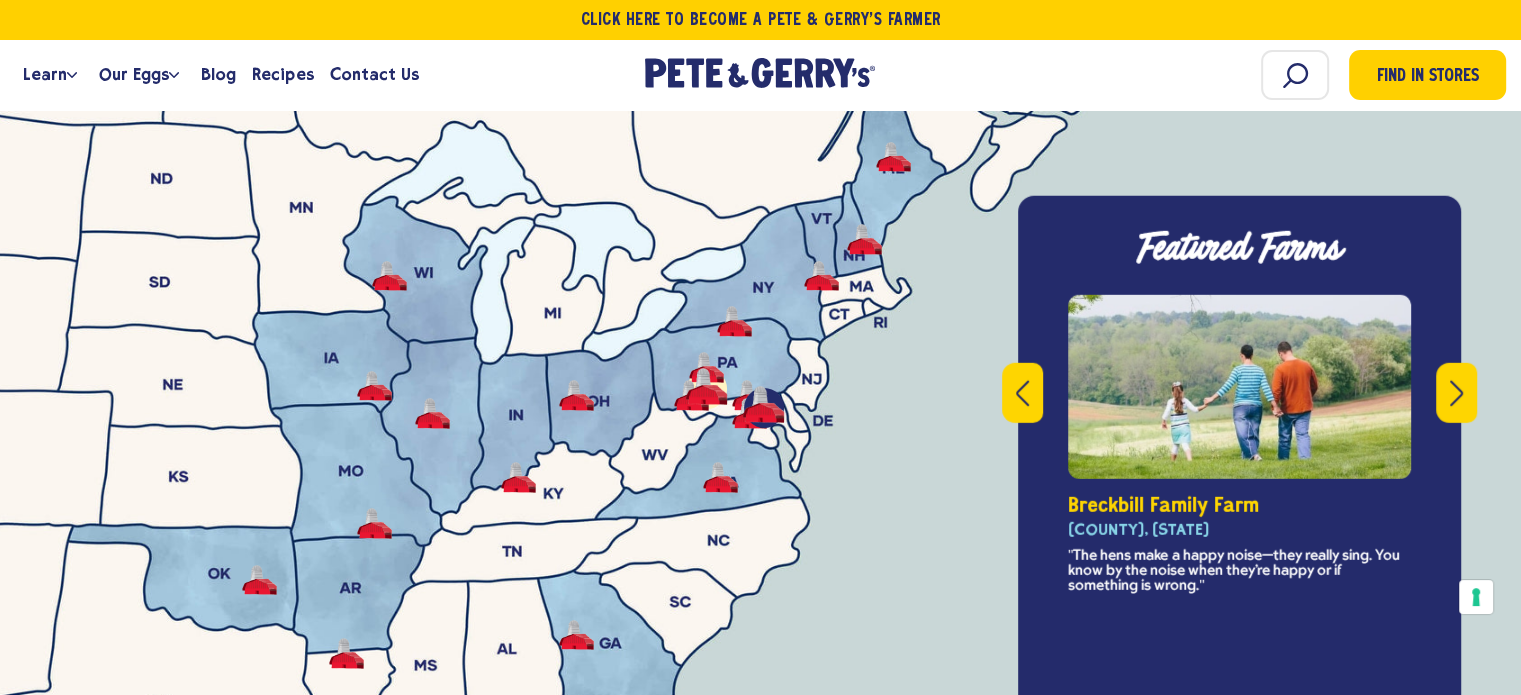 click at bounding box center [706, 386] 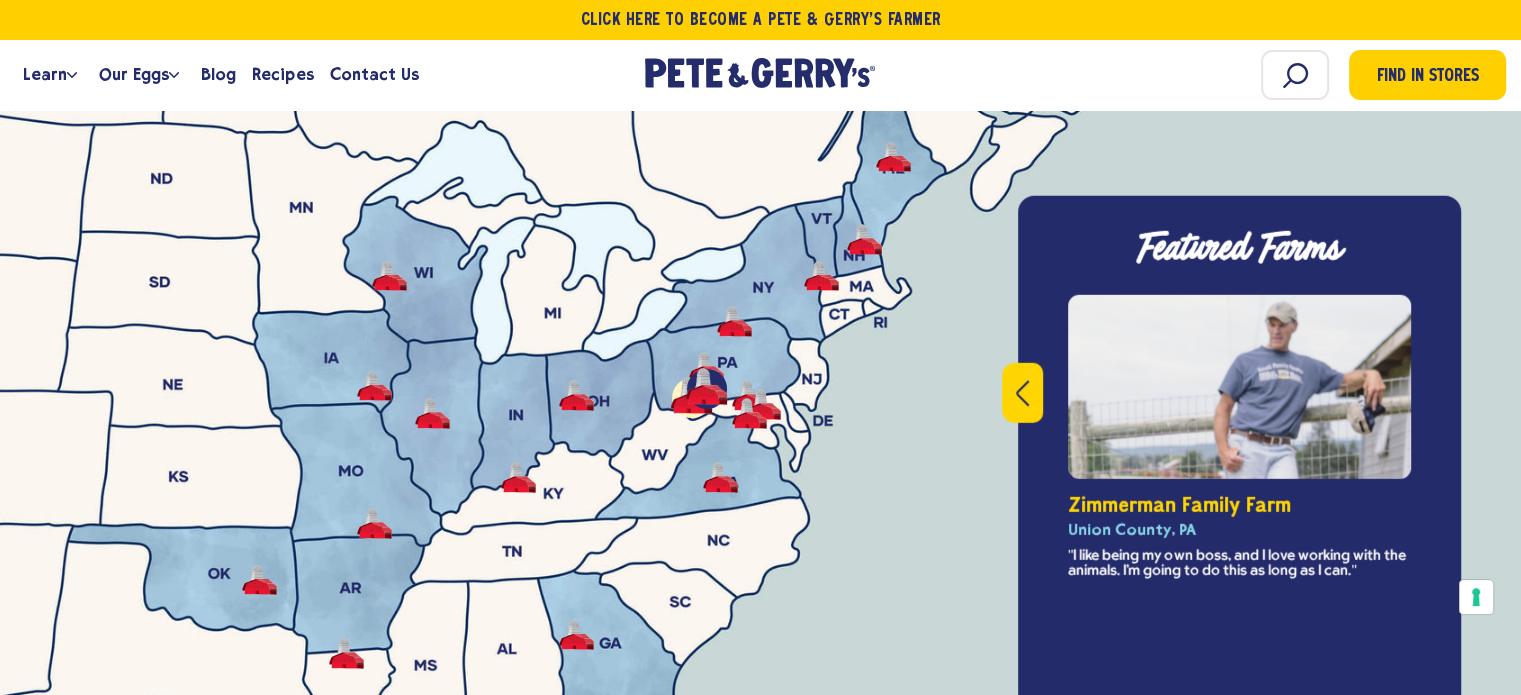 click at bounding box center [691, 395] 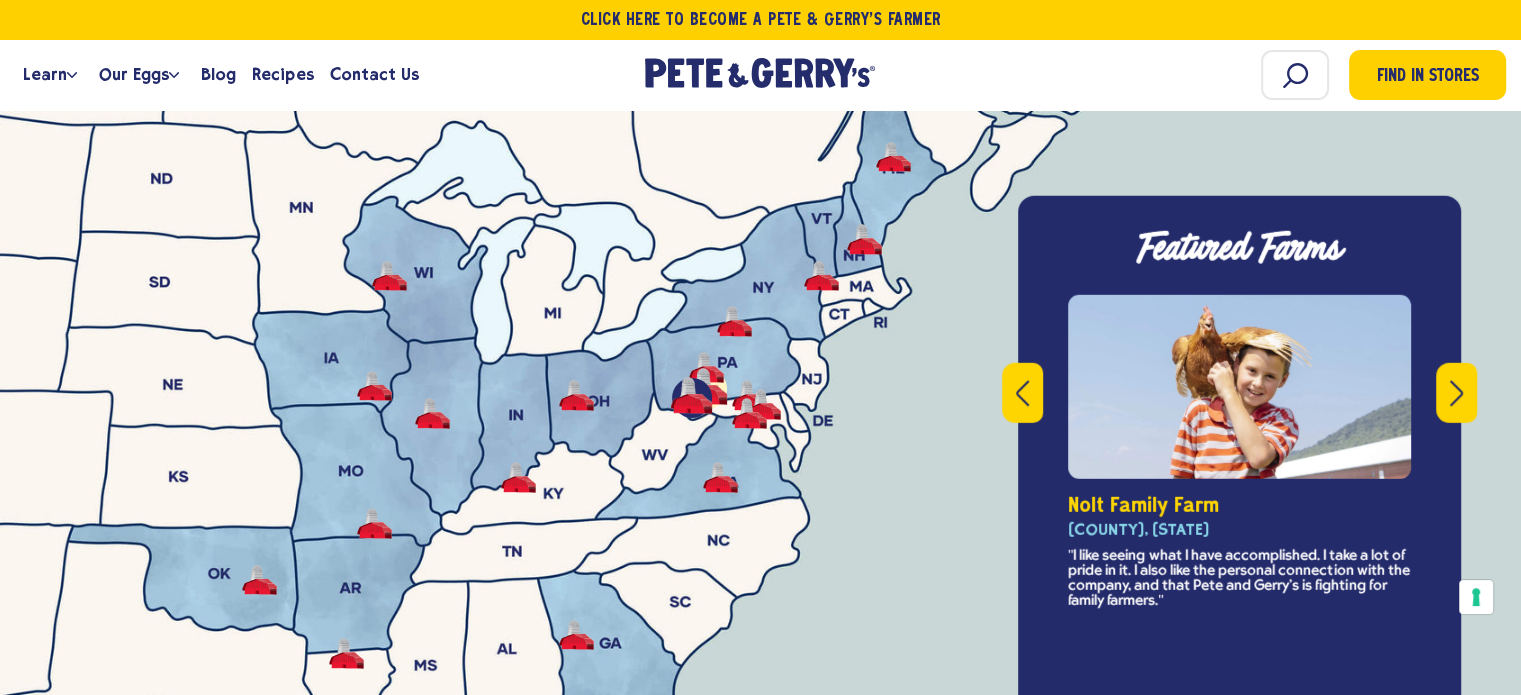 click at bounding box center [706, 386] 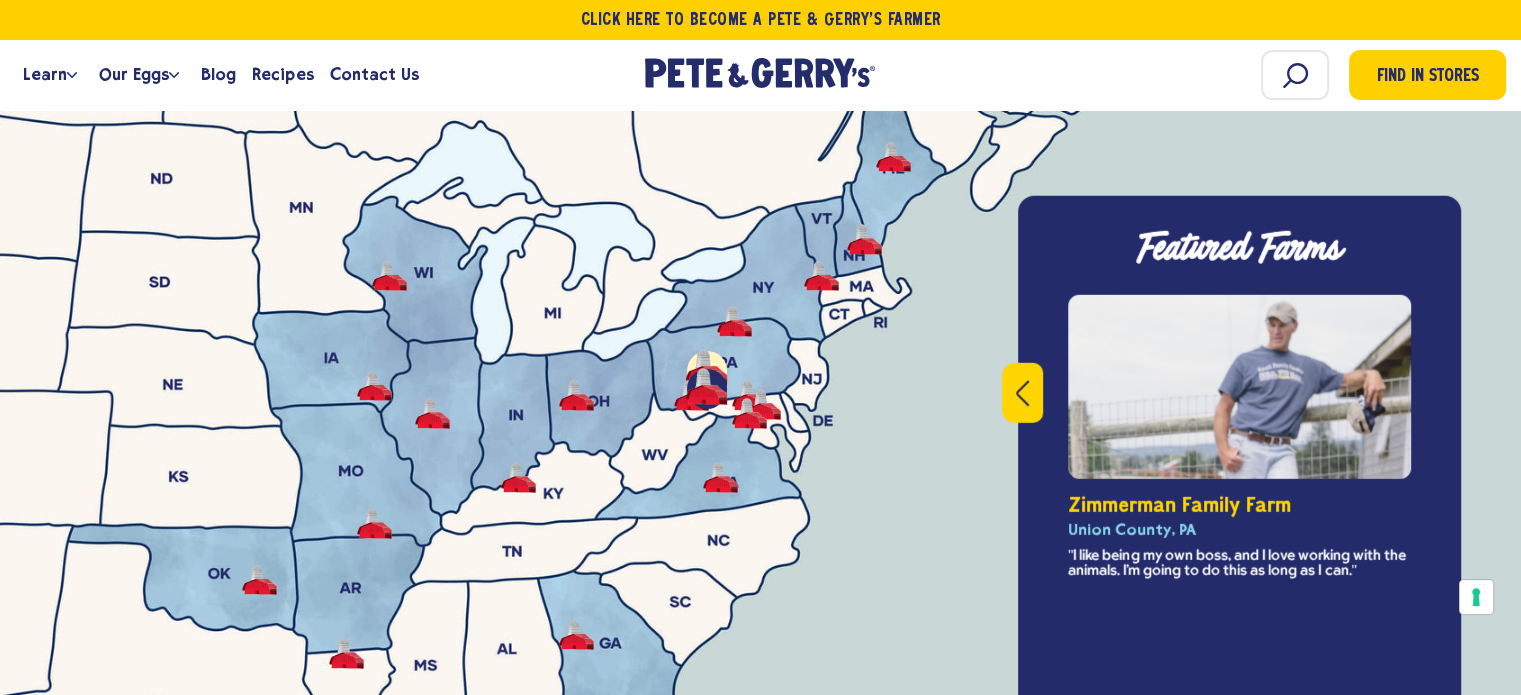 click at bounding box center (706, 367) 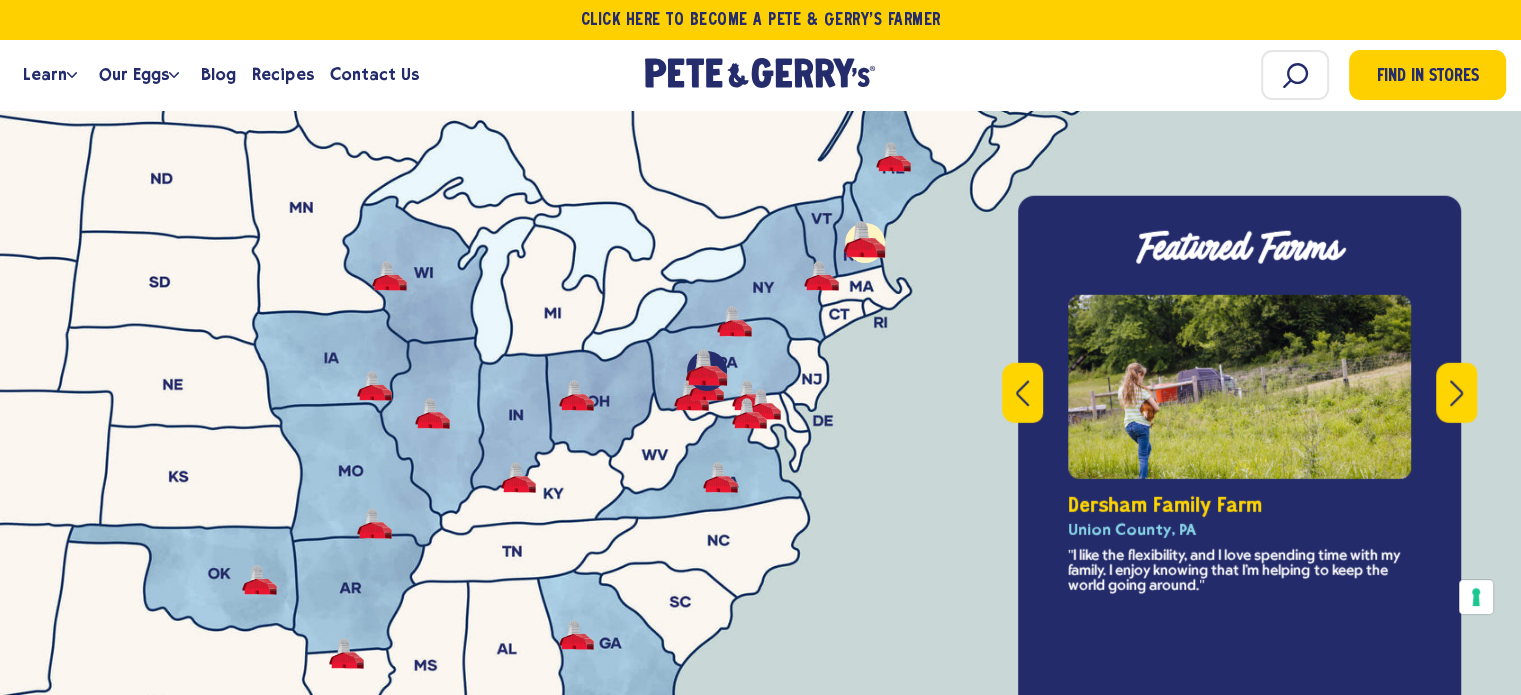 click at bounding box center (864, 239) 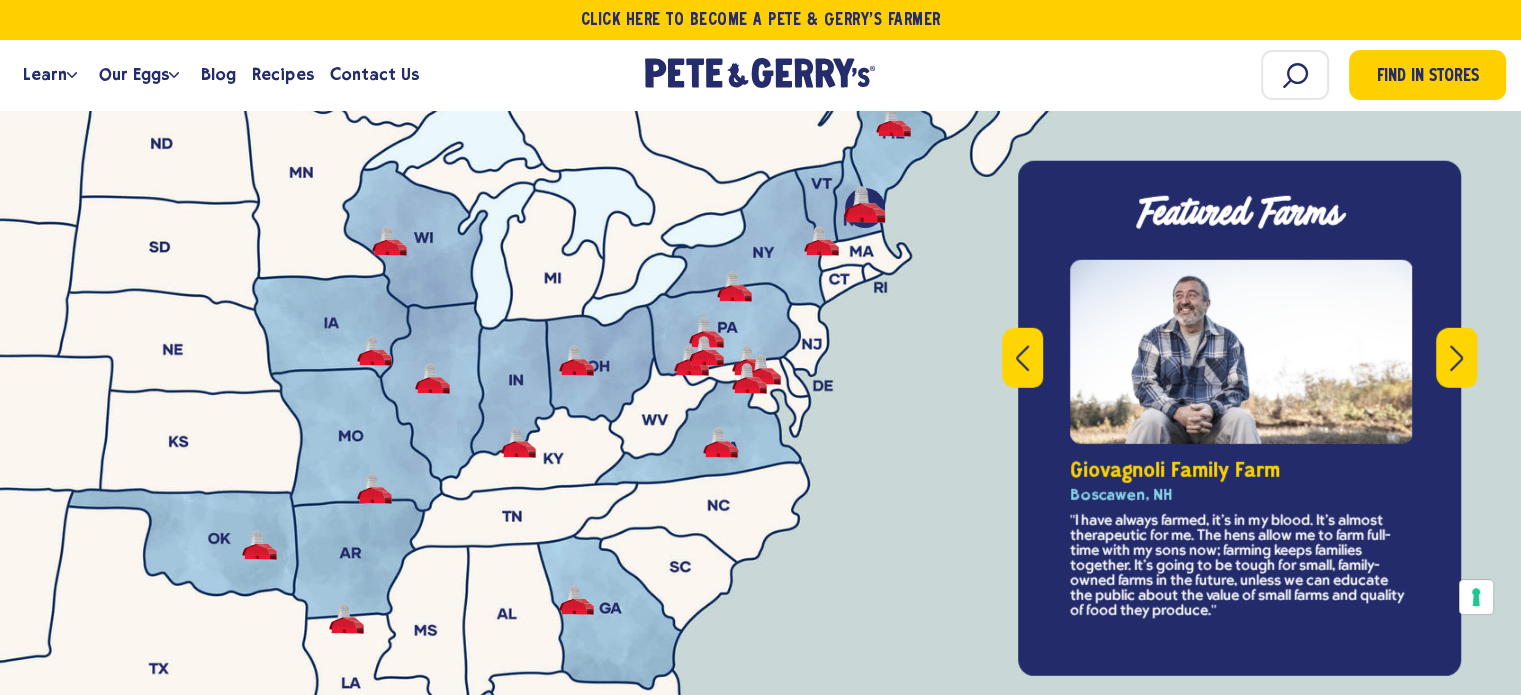 scroll, scrollTop: 7300, scrollLeft: 0, axis: vertical 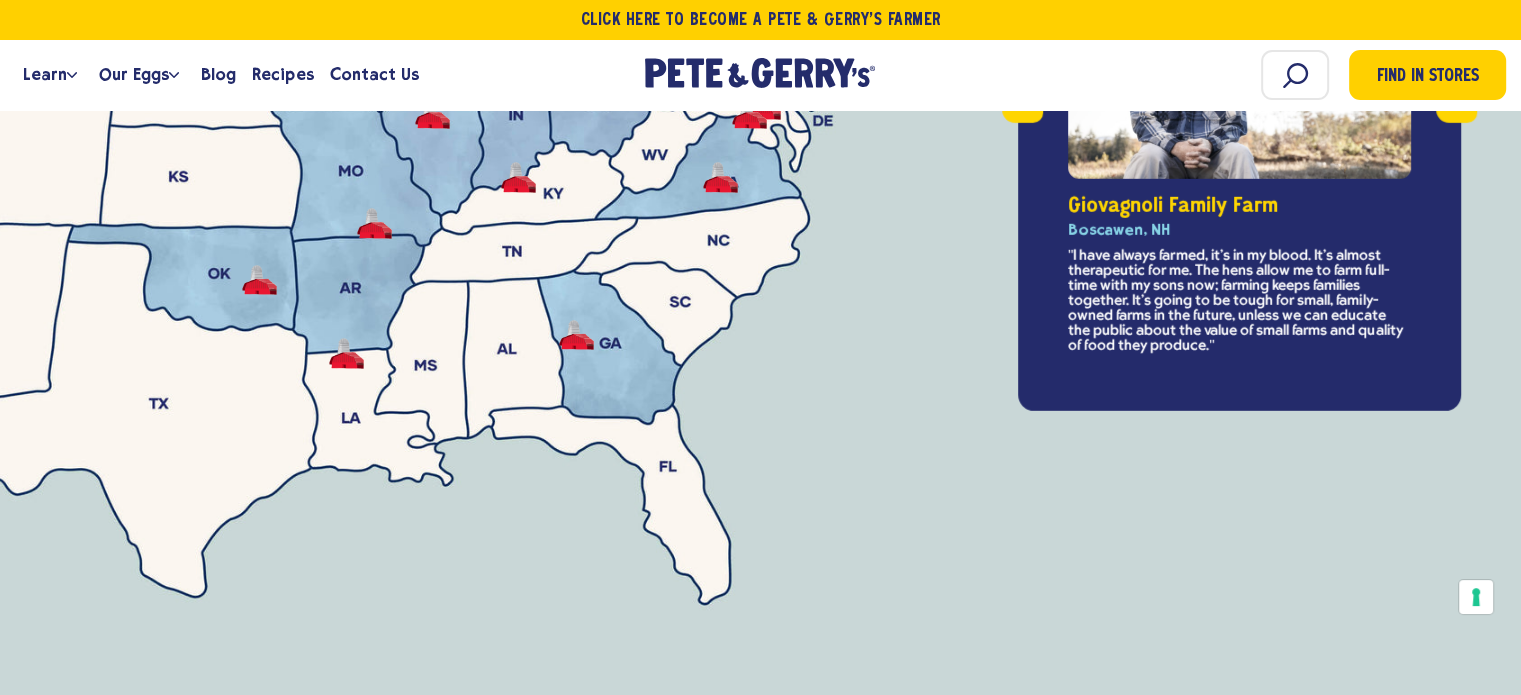 drag, startPoint x: 380, startPoint y: 420, endPoint x: 503, endPoint y: 436, distance: 124.036285 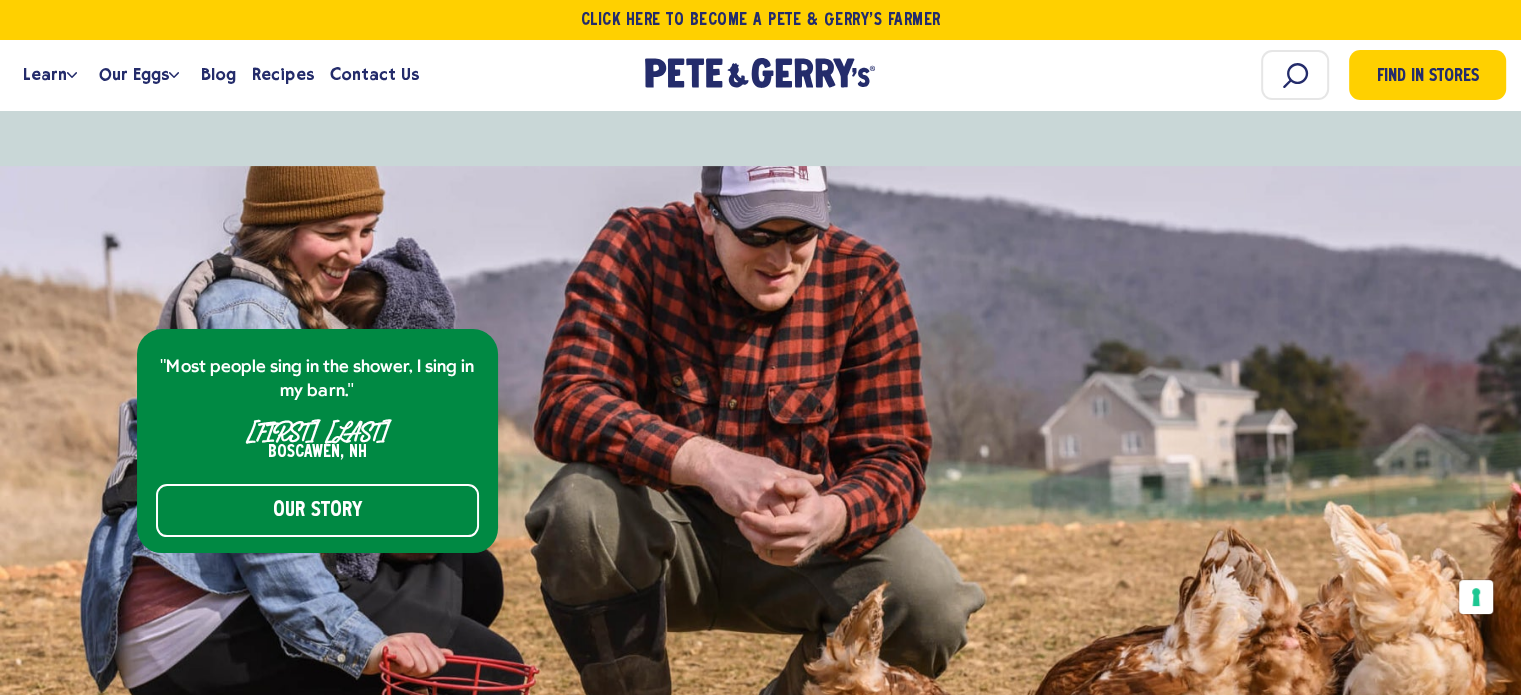 scroll, scrollTop: 7800, scrollLeft: 0, axis: vertical 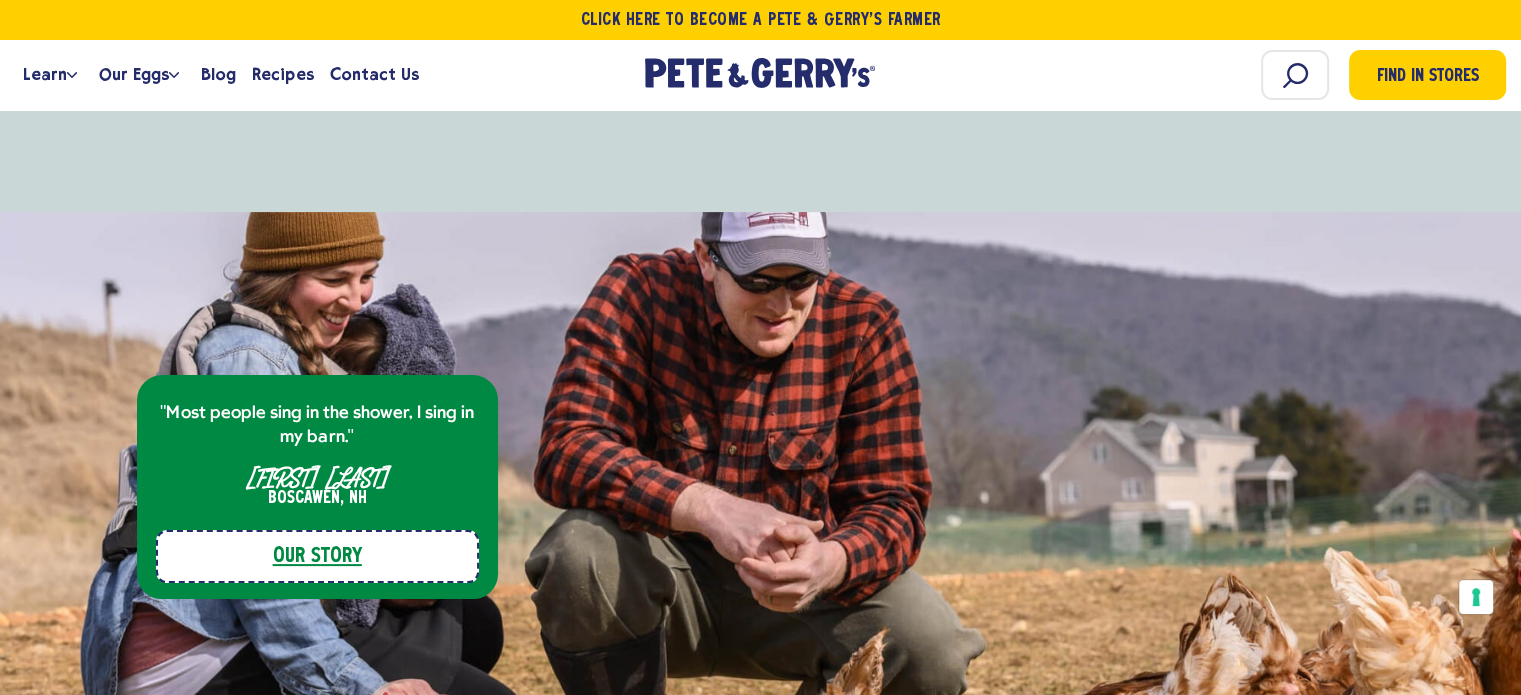 click on "Our Story" at bounding box center (317, 556) 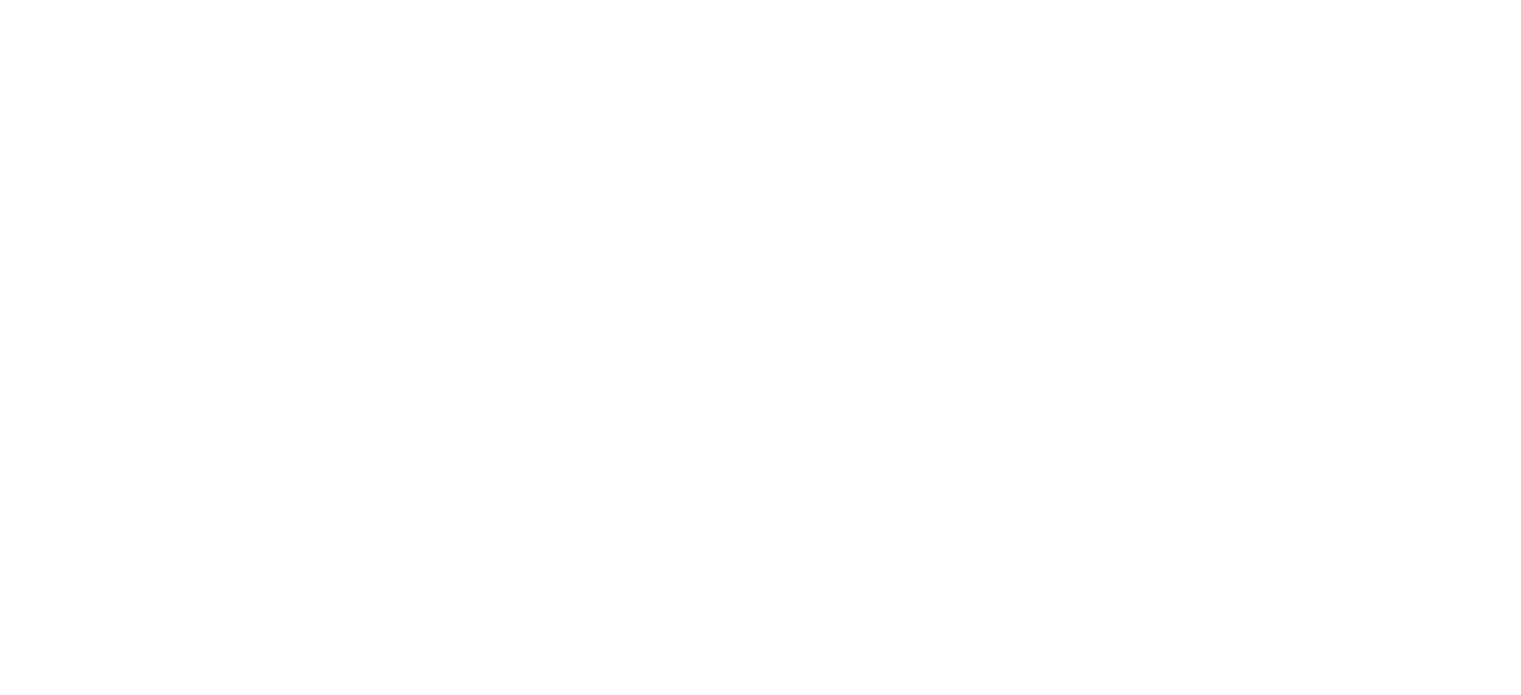 scroll, scrollTop: 0, scrollLeft: 0, axis: both 